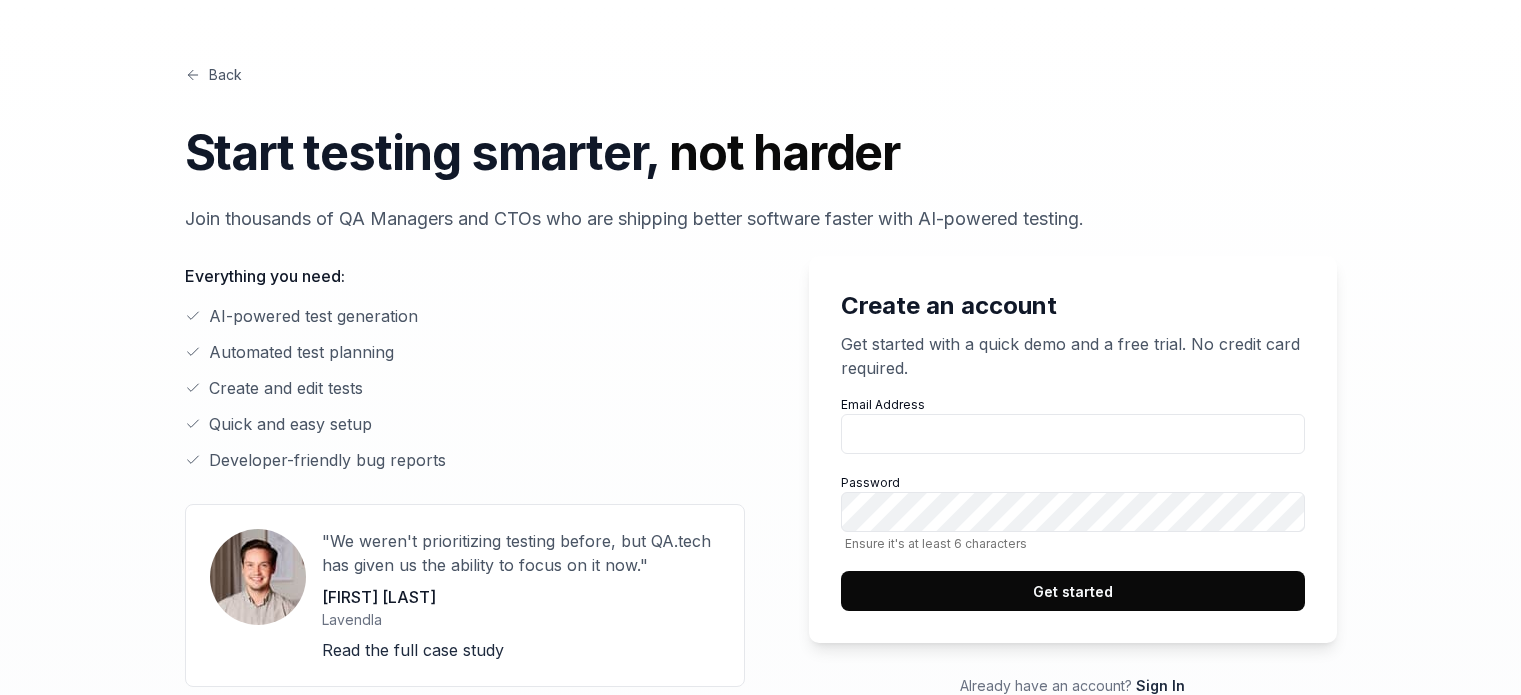 scroll, scrollTop: 0, scrollLeft: 0, axis: both 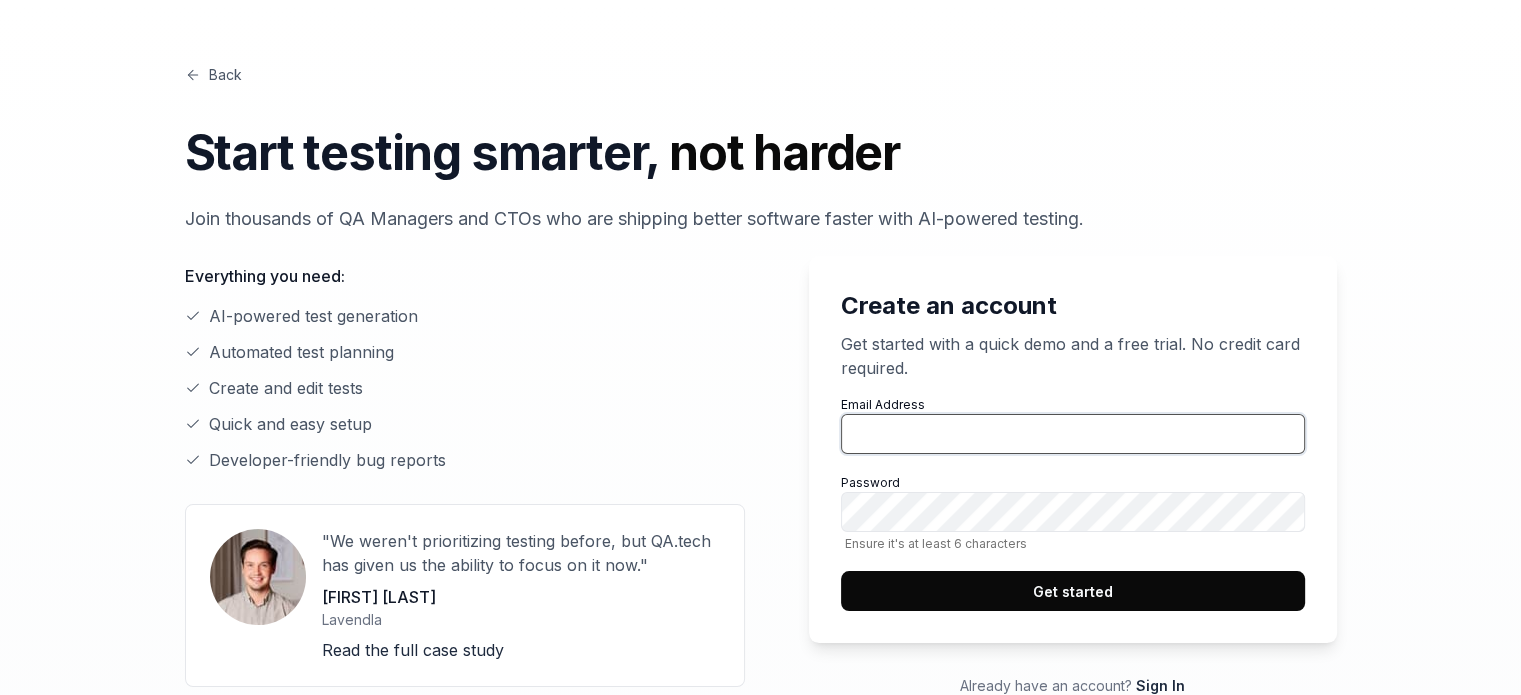 click on "Email Address" at bounding box center [1073, 434] 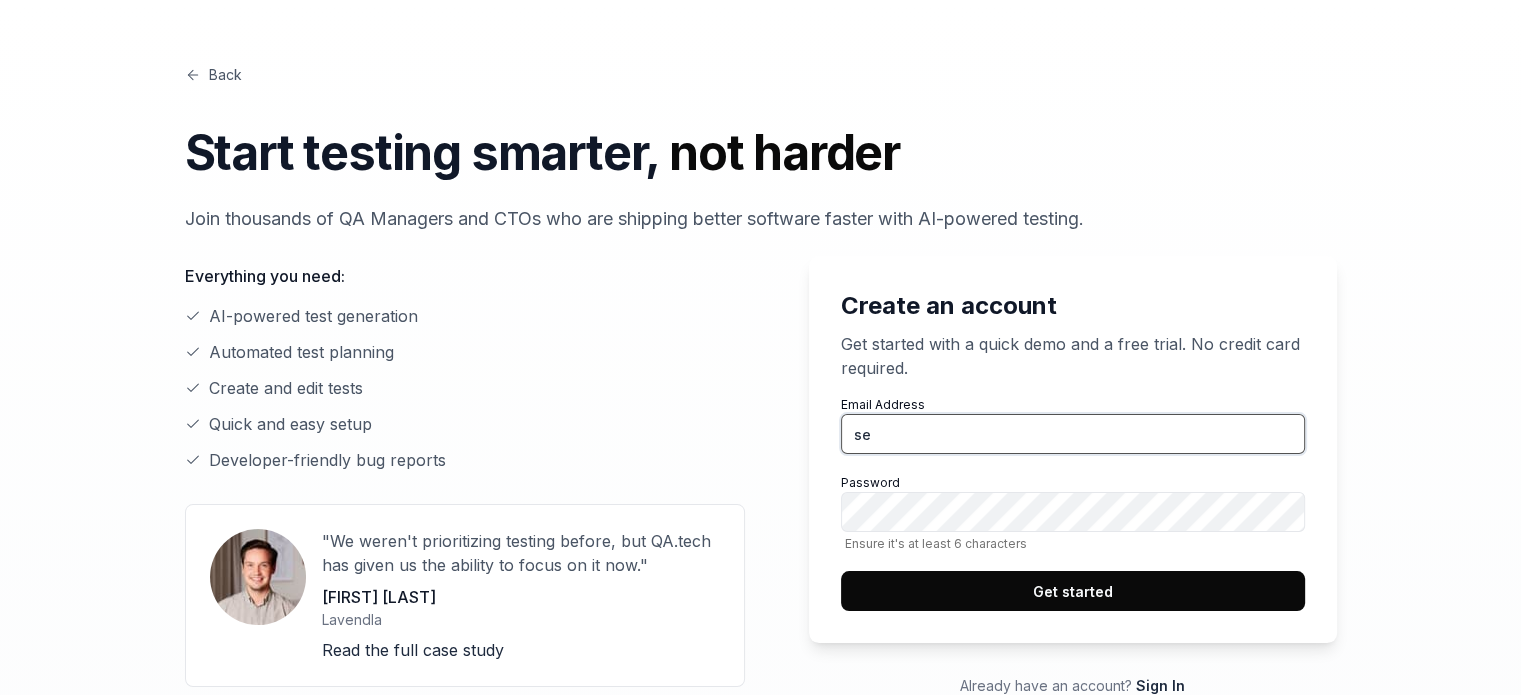 type on "[EMAIL]" 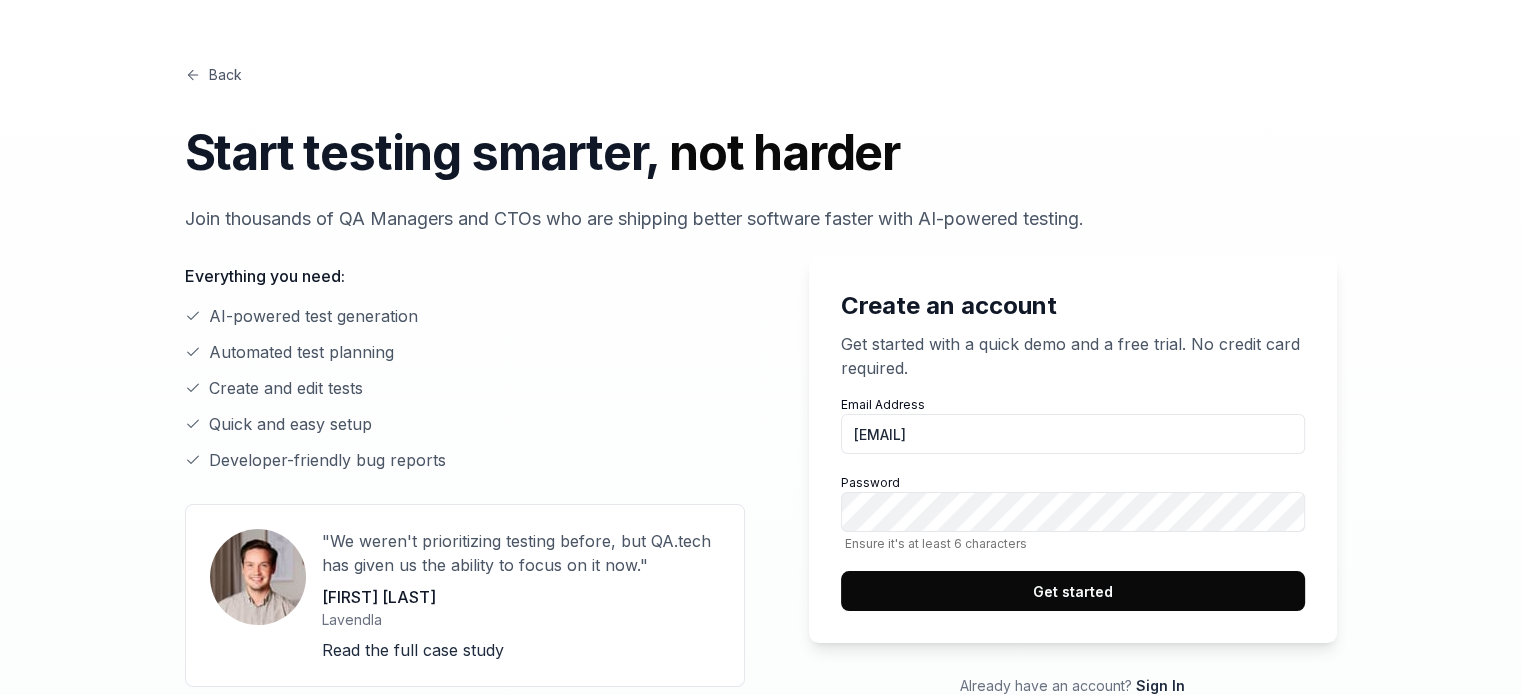 click on "Email Address [EMAIL] Password Ensure it's at least 6 characters Get started" at bounding box center (1073, 503) 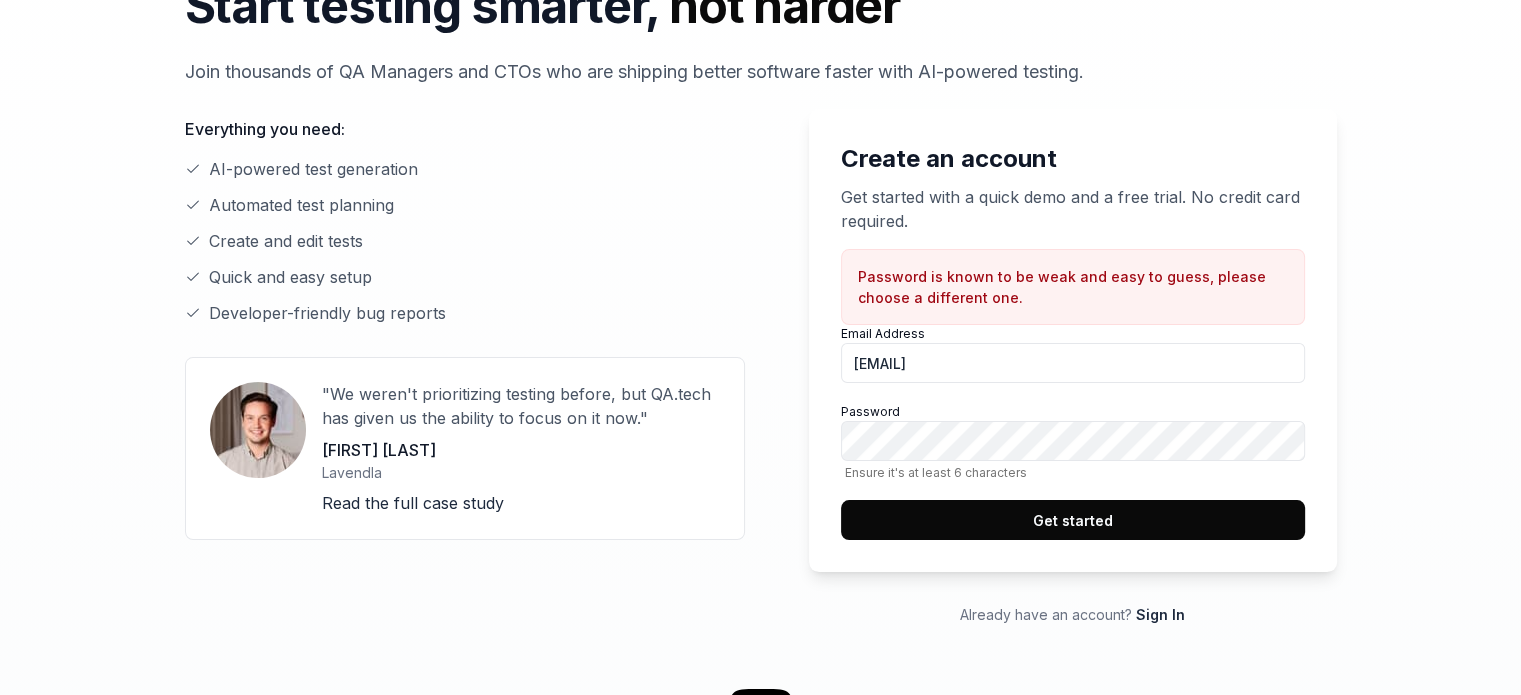 scroll, scrollTop: 154, scrollLeft: 0, axis: vertical 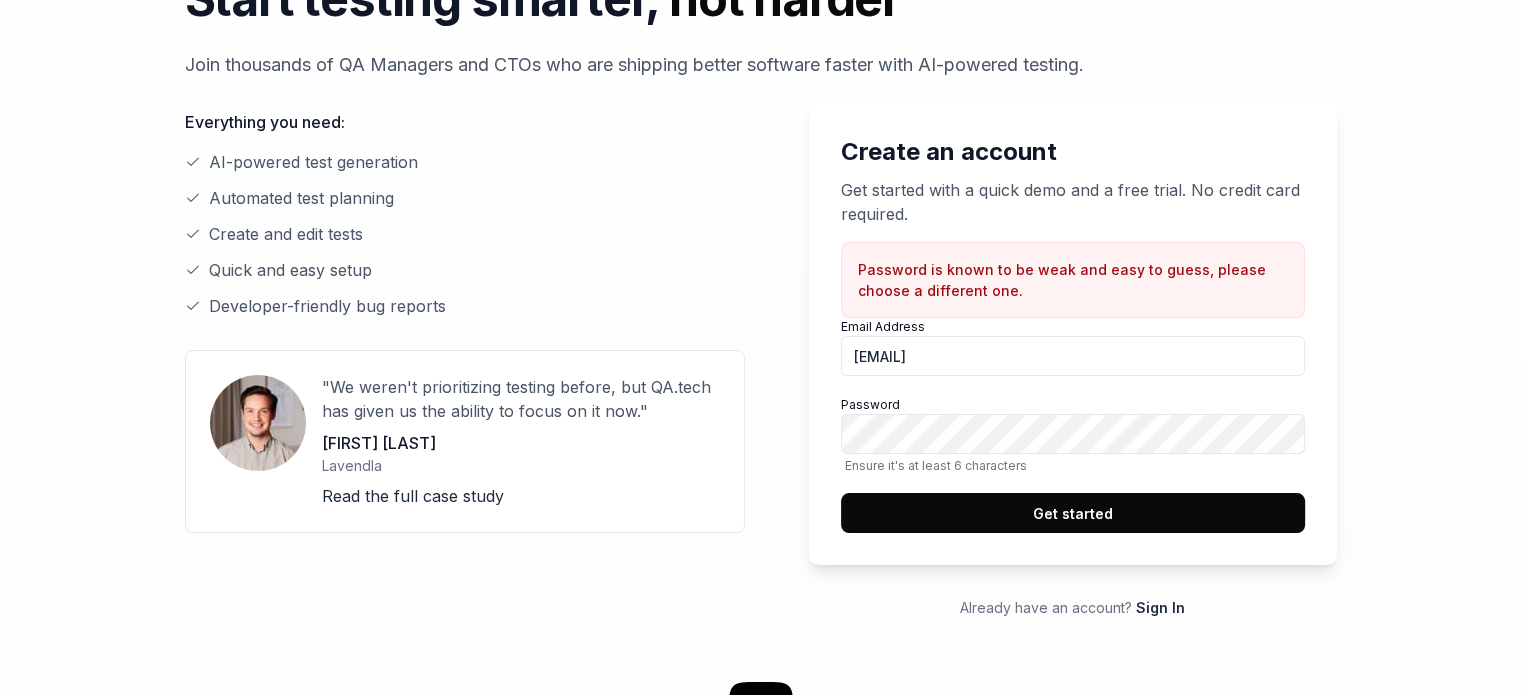 click on "Get started" at bounding box center [1073, 513] 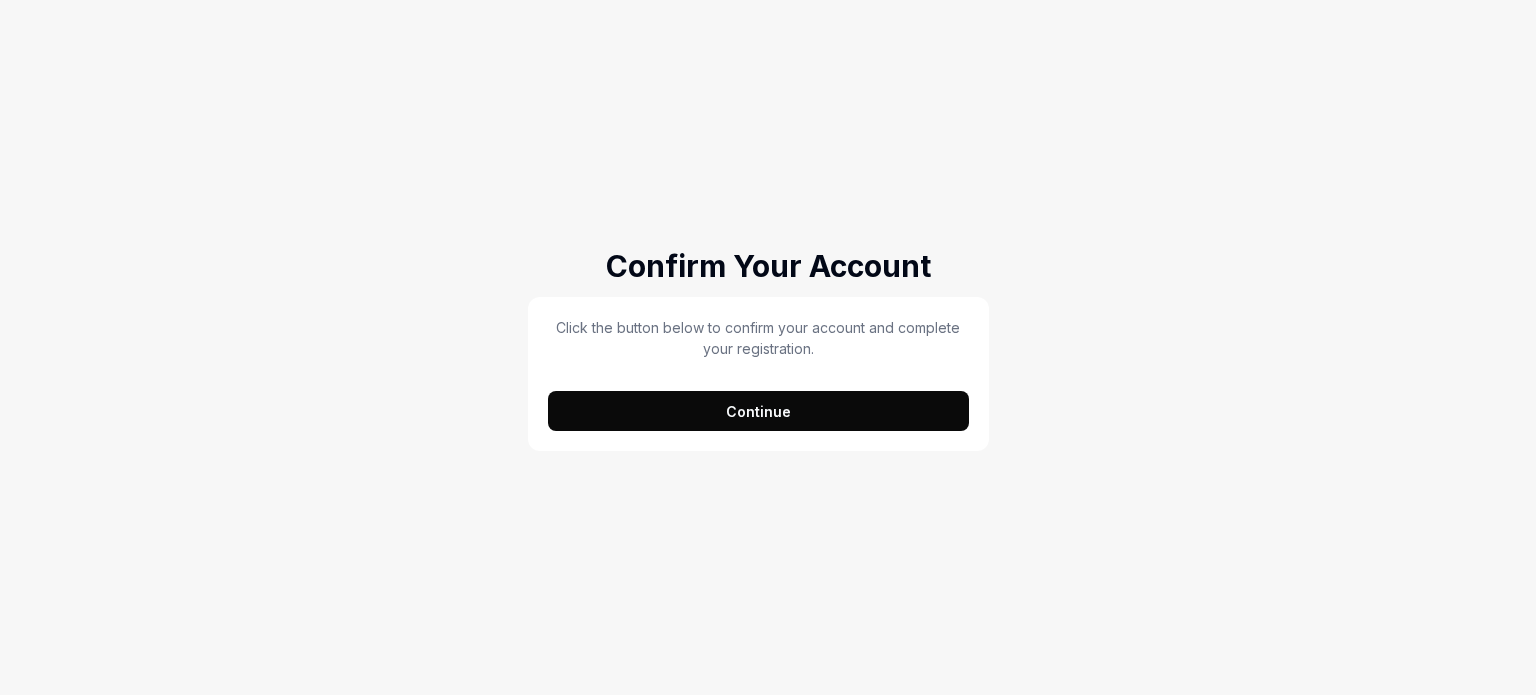 scroll, scrollTop: 0, scrollLeft: 0, axis: both 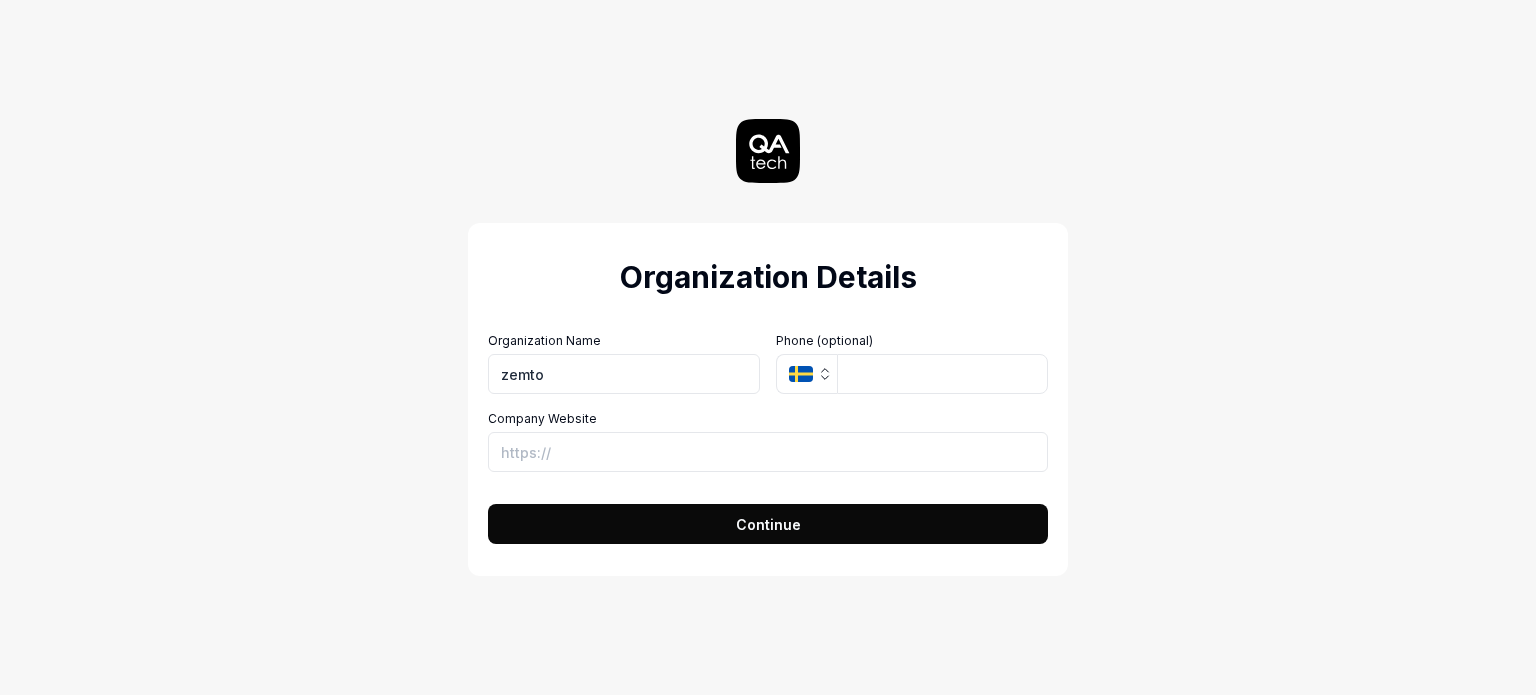 type on "zemto" 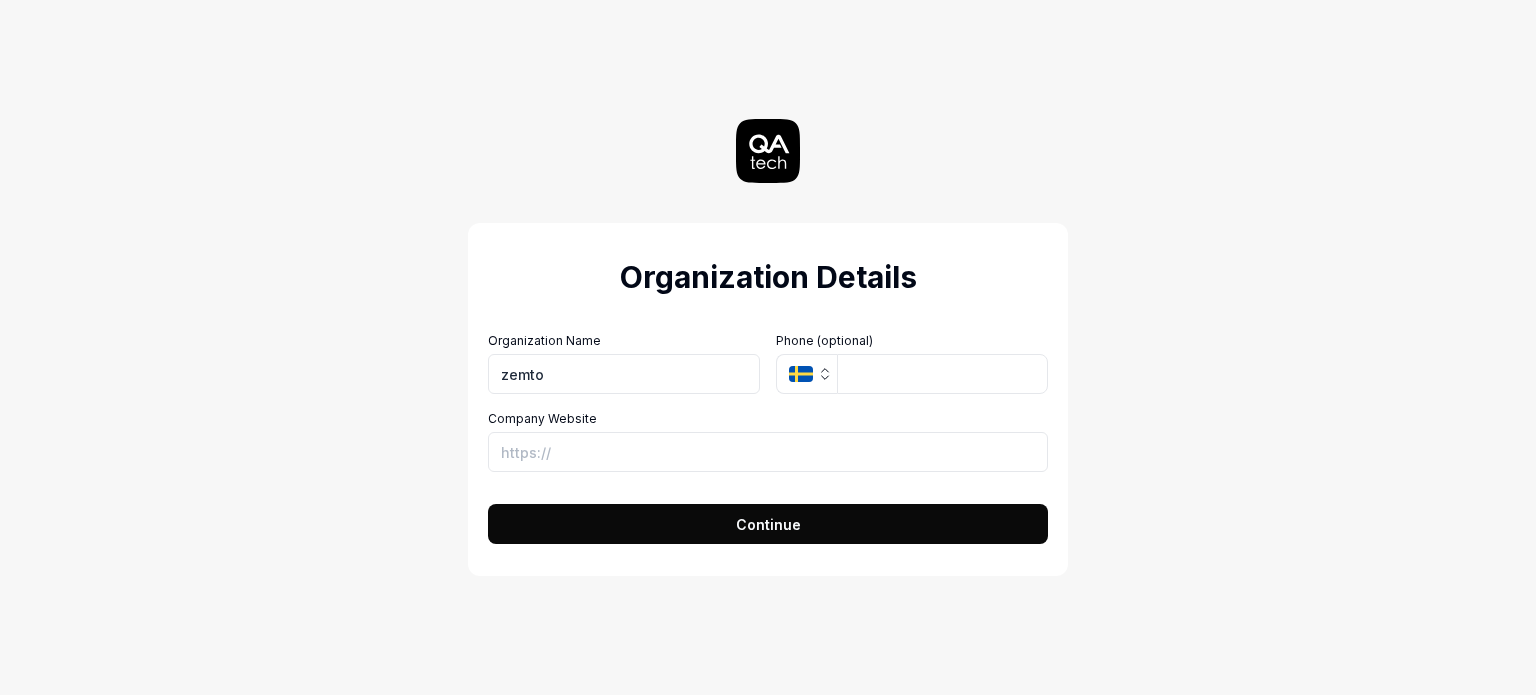 type 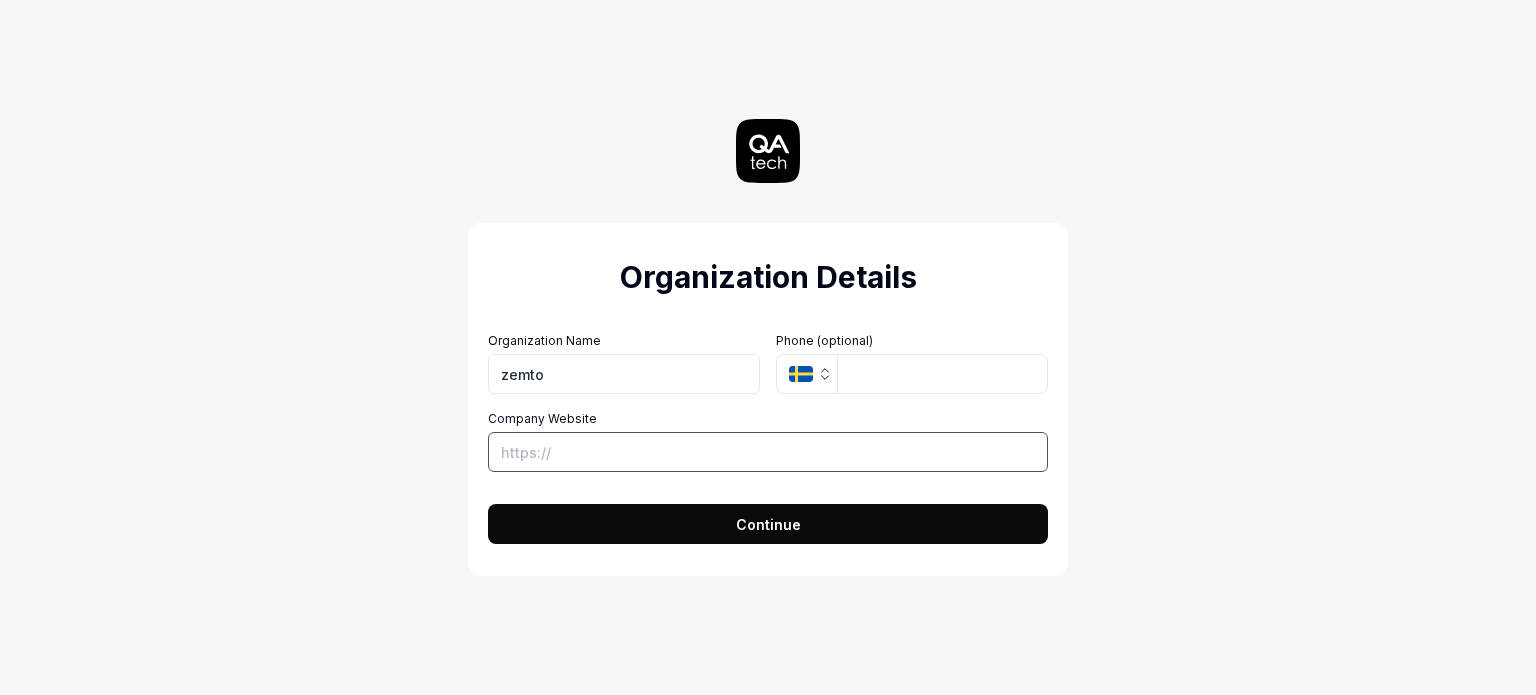 click on "Company Website" at bounding box center [768, 452] 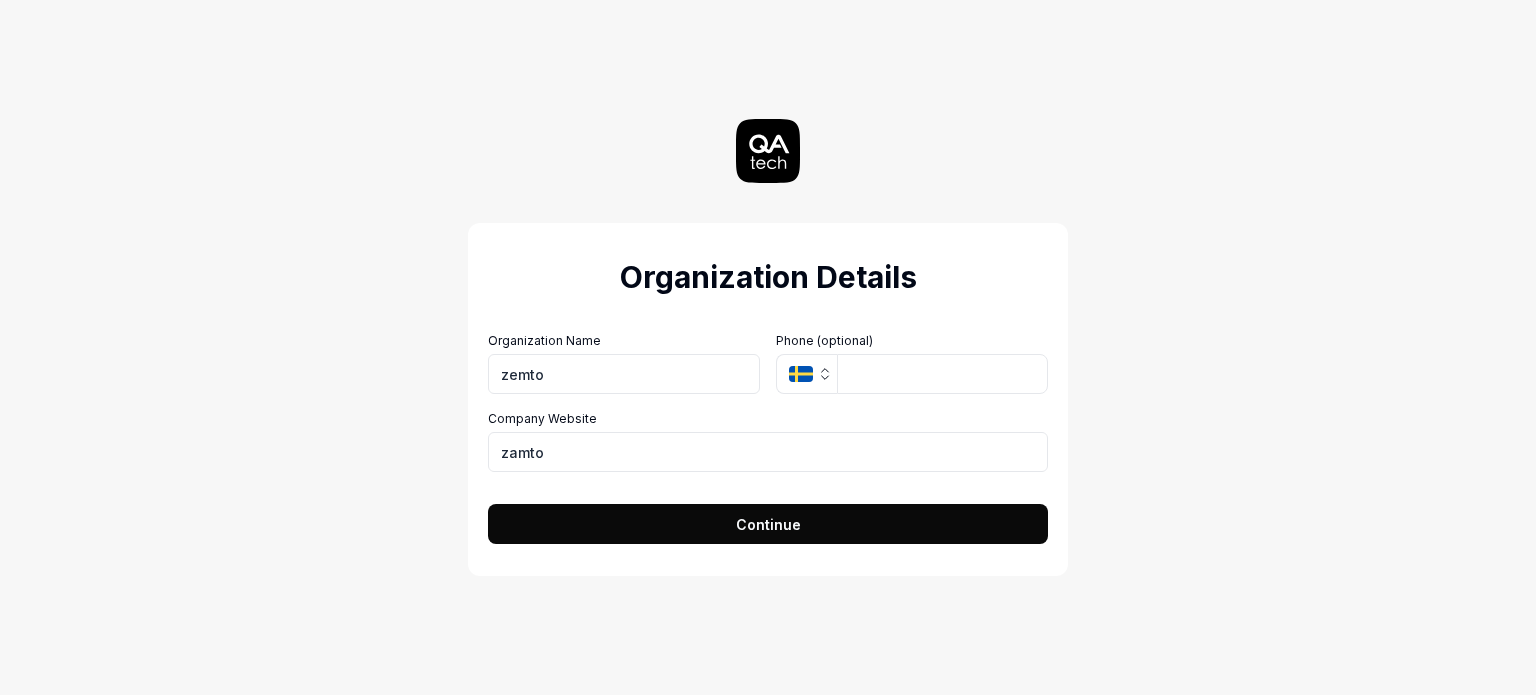 click on "Continue" at bounding box center [768, 524] 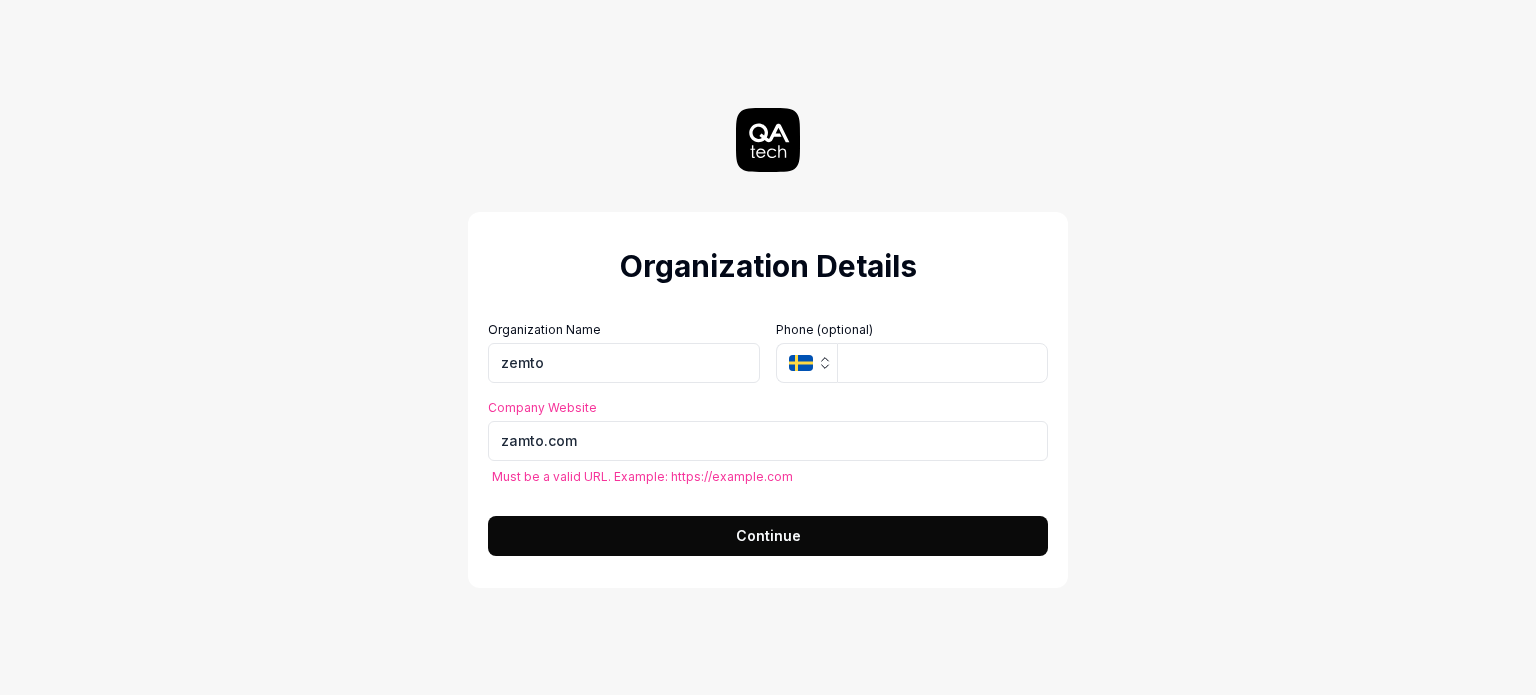 type on "https://zamto.com" 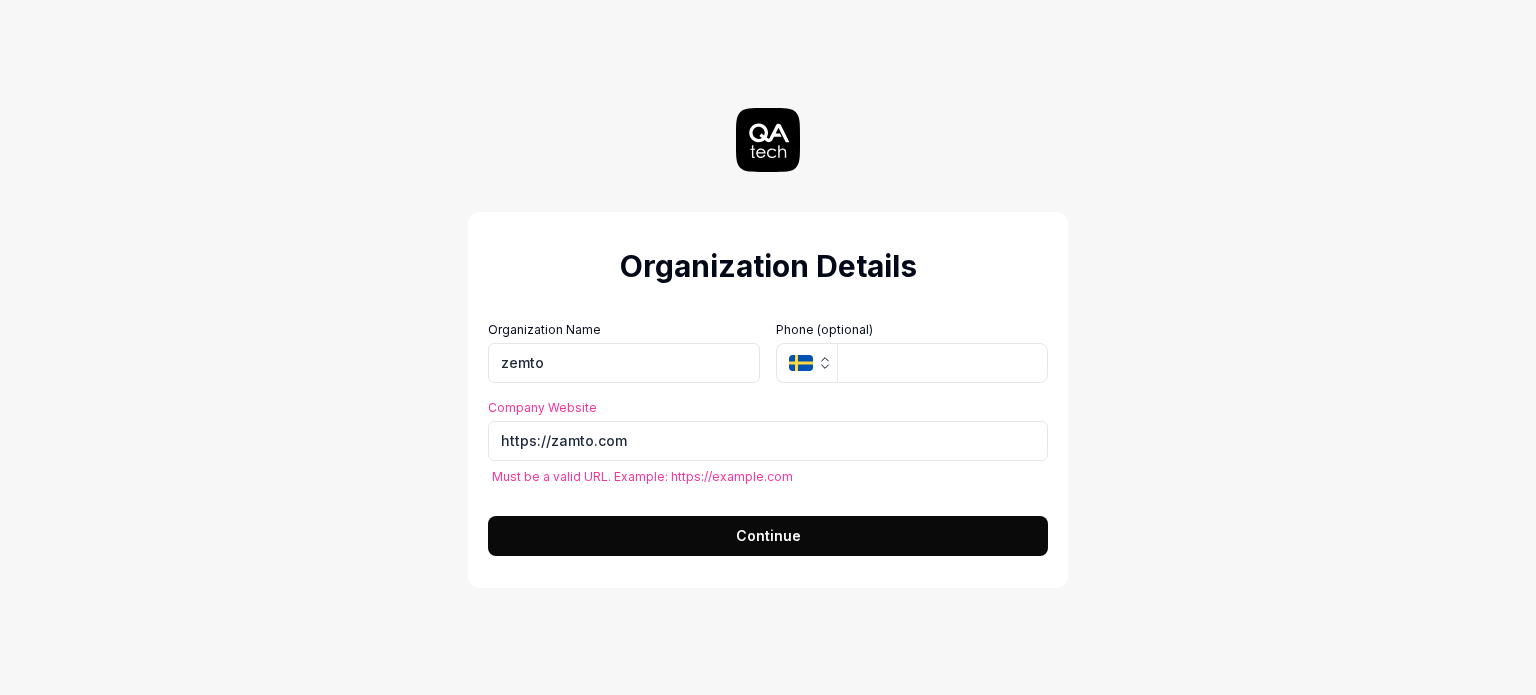 type 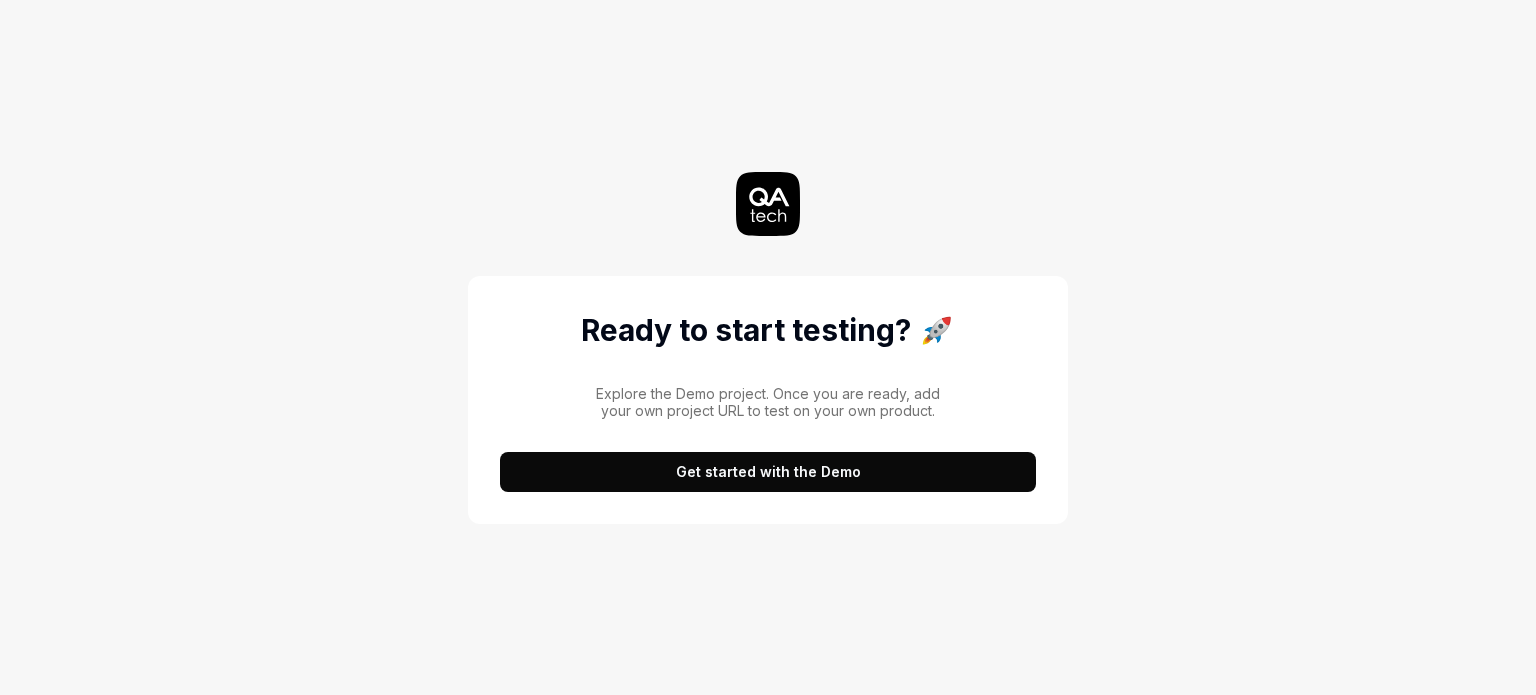 click on "Get started with the Demo" at bounding box center [768, 472] 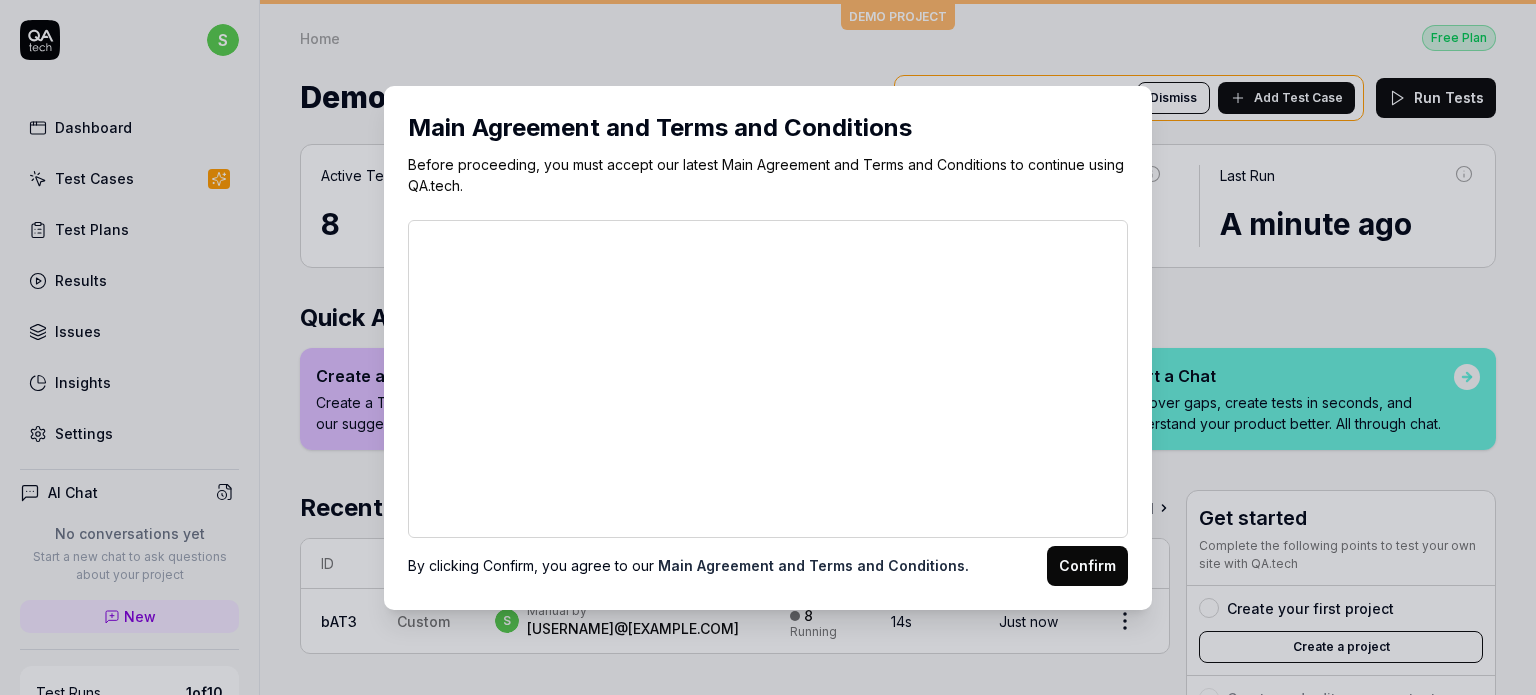 click on "Confirm" at bounding box center (1087, 566) 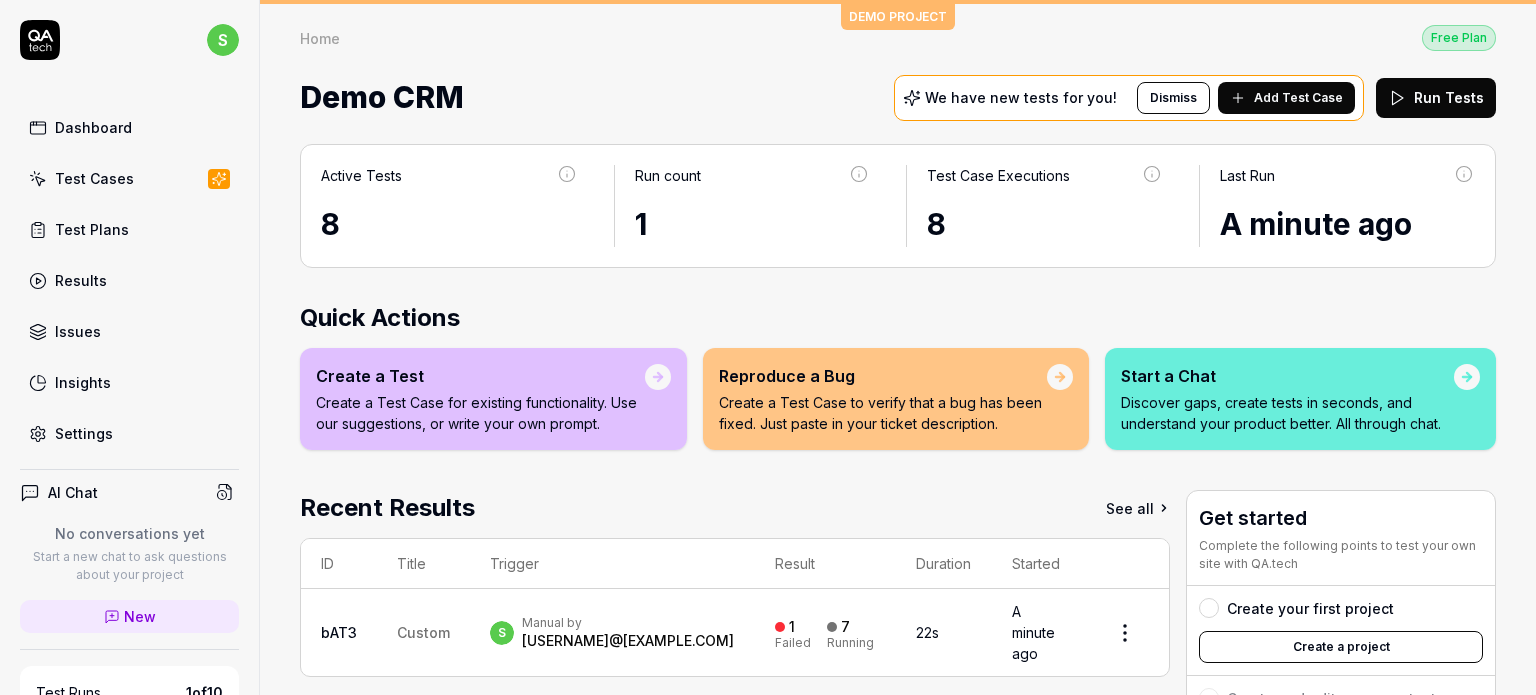 click on "Dashboard" at bounding box center (93, 127) 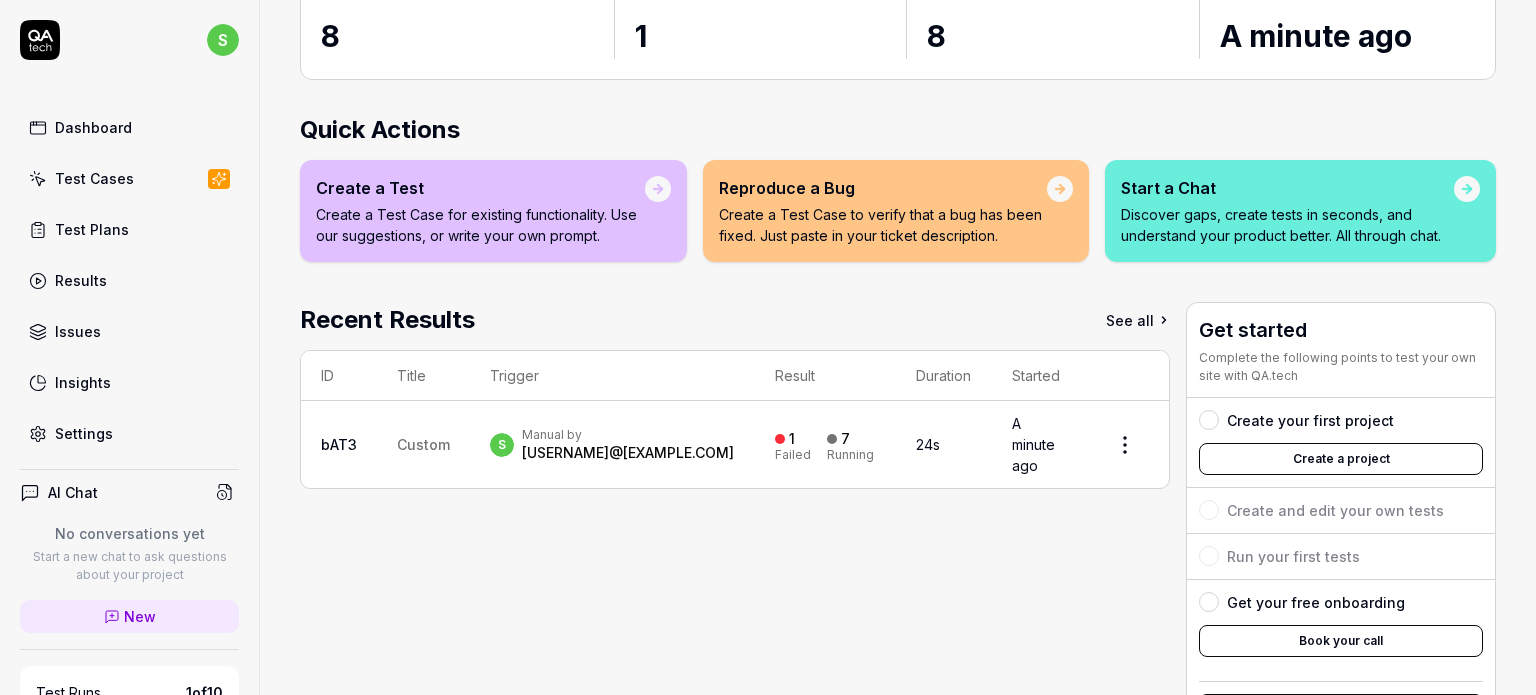 scroll, scrollTop: 192, scrollLeft: 0, axis: vertical 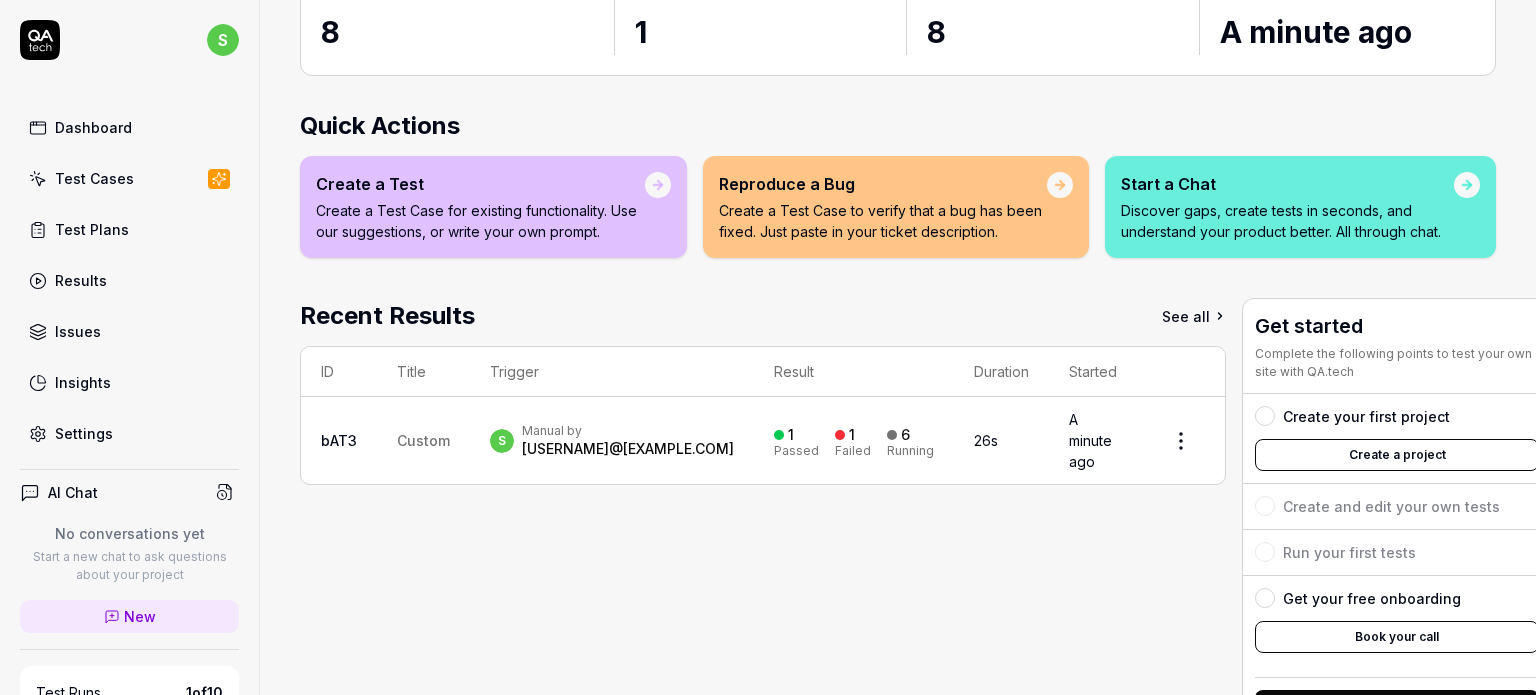 click on "Create a project" at bounding box center [1397, 455] 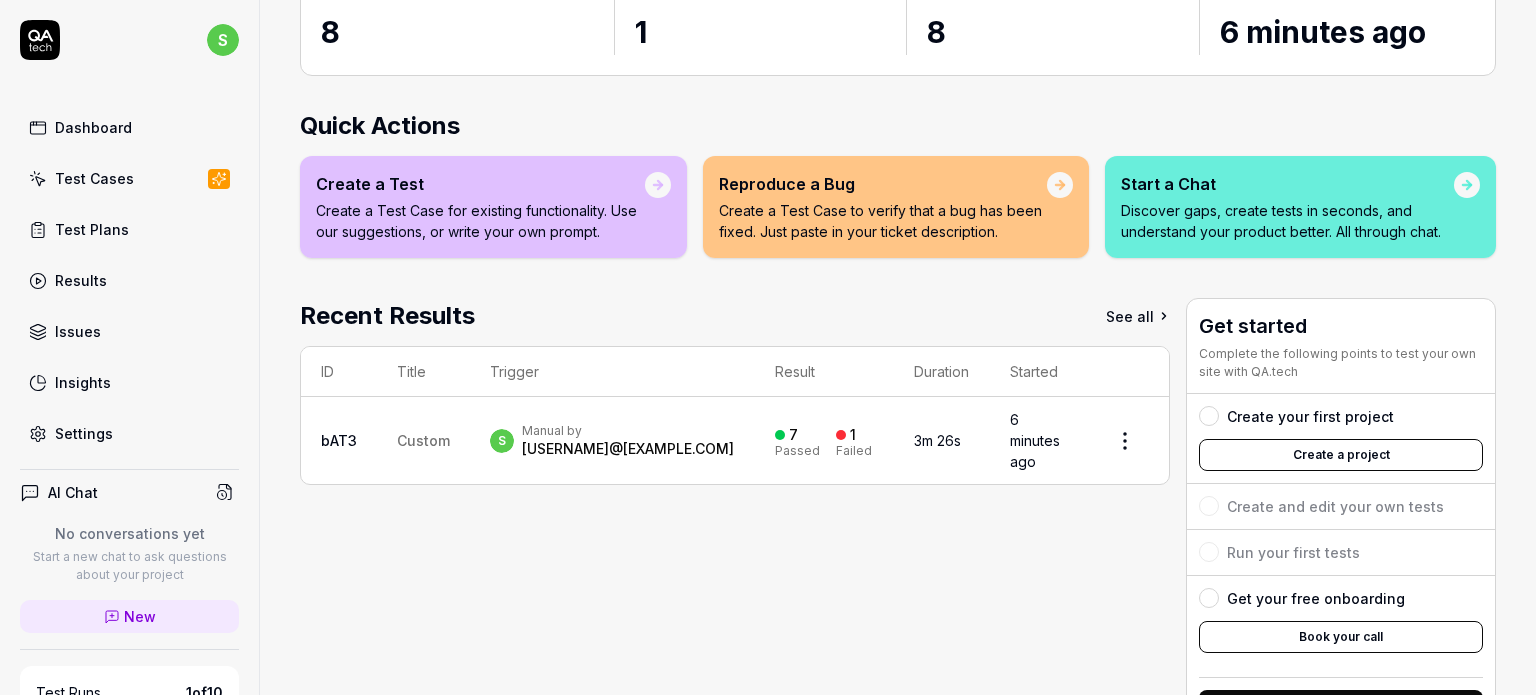 type 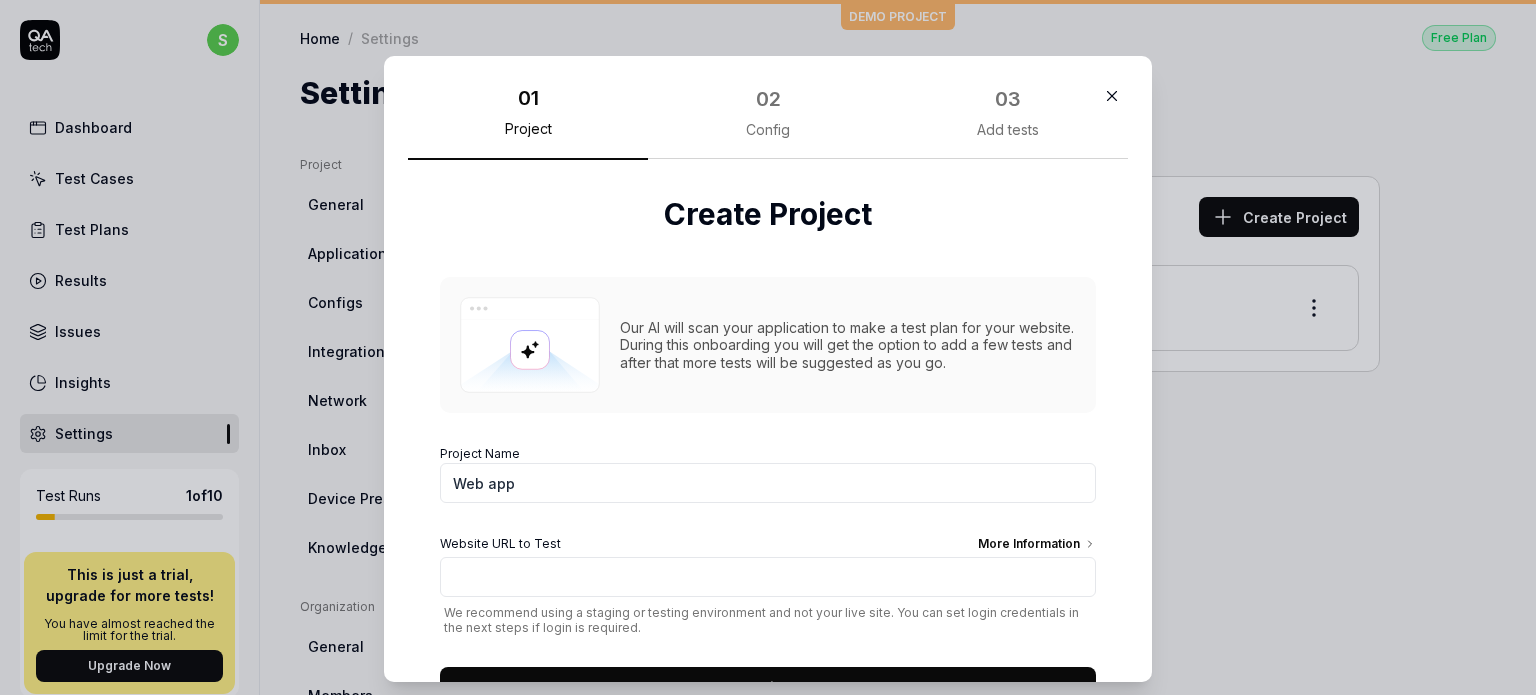 scroll, scrollTop: 0, scrollLeft: 0, axis: both 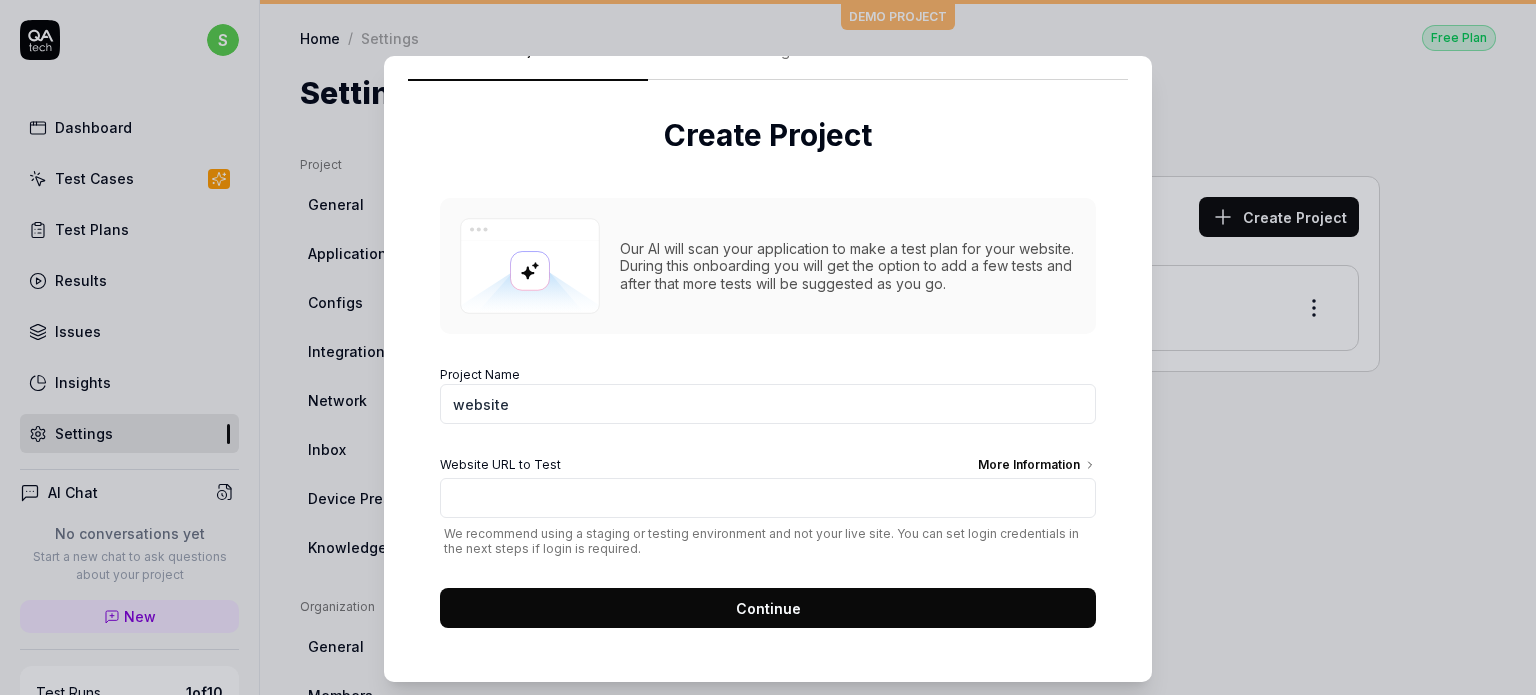 type on "website" 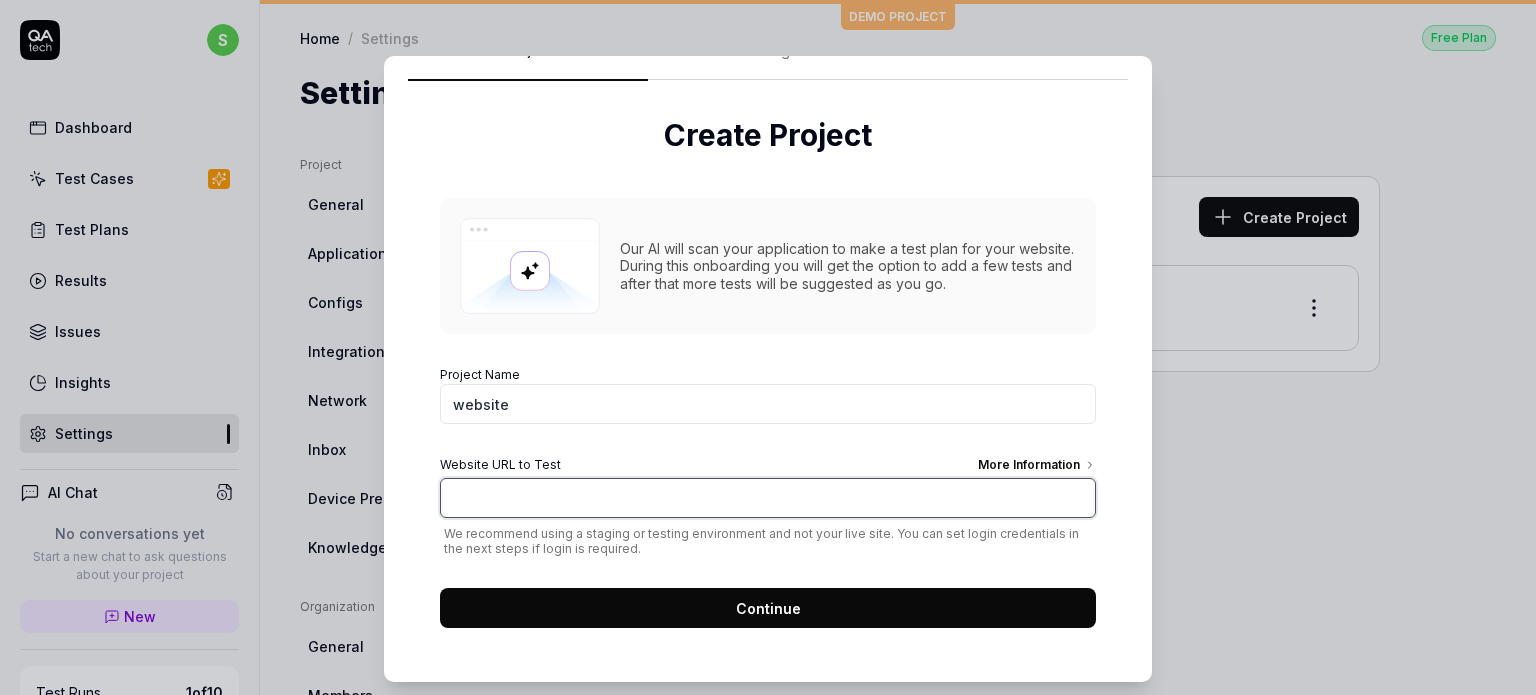 click on "Website URL to Test More Information" at bounding box center (768, 498) 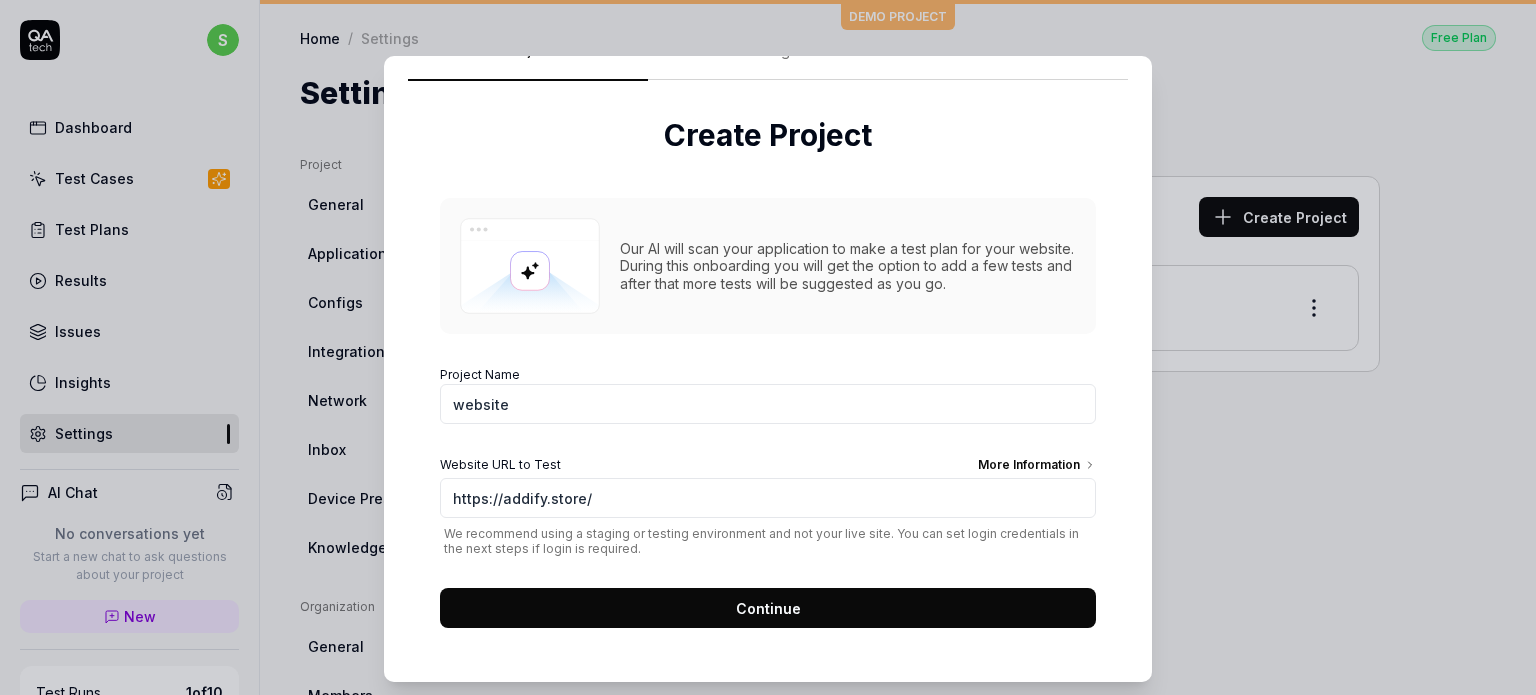 click on "Continue" at bounding box center (768, 608) 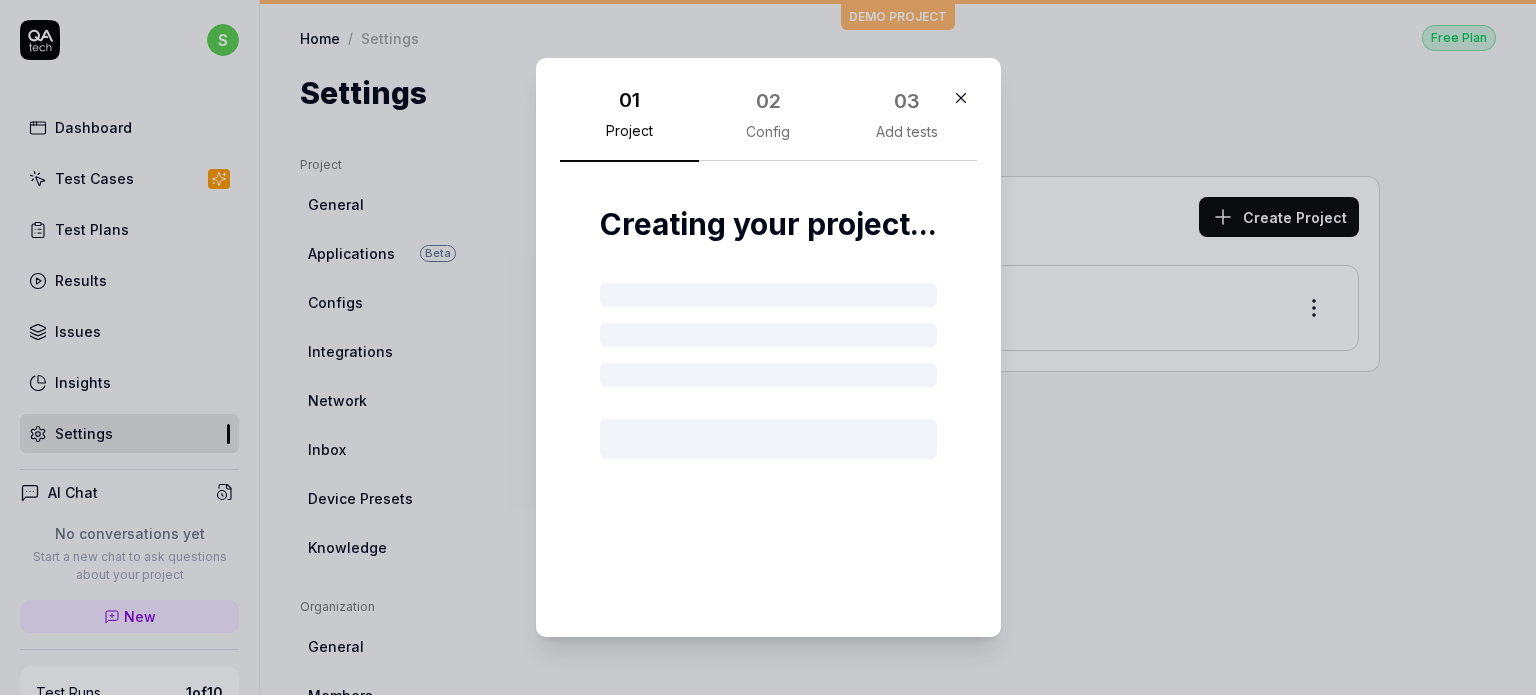 scroll, scrollTop: 0, scrollLeft: 0, axis: both 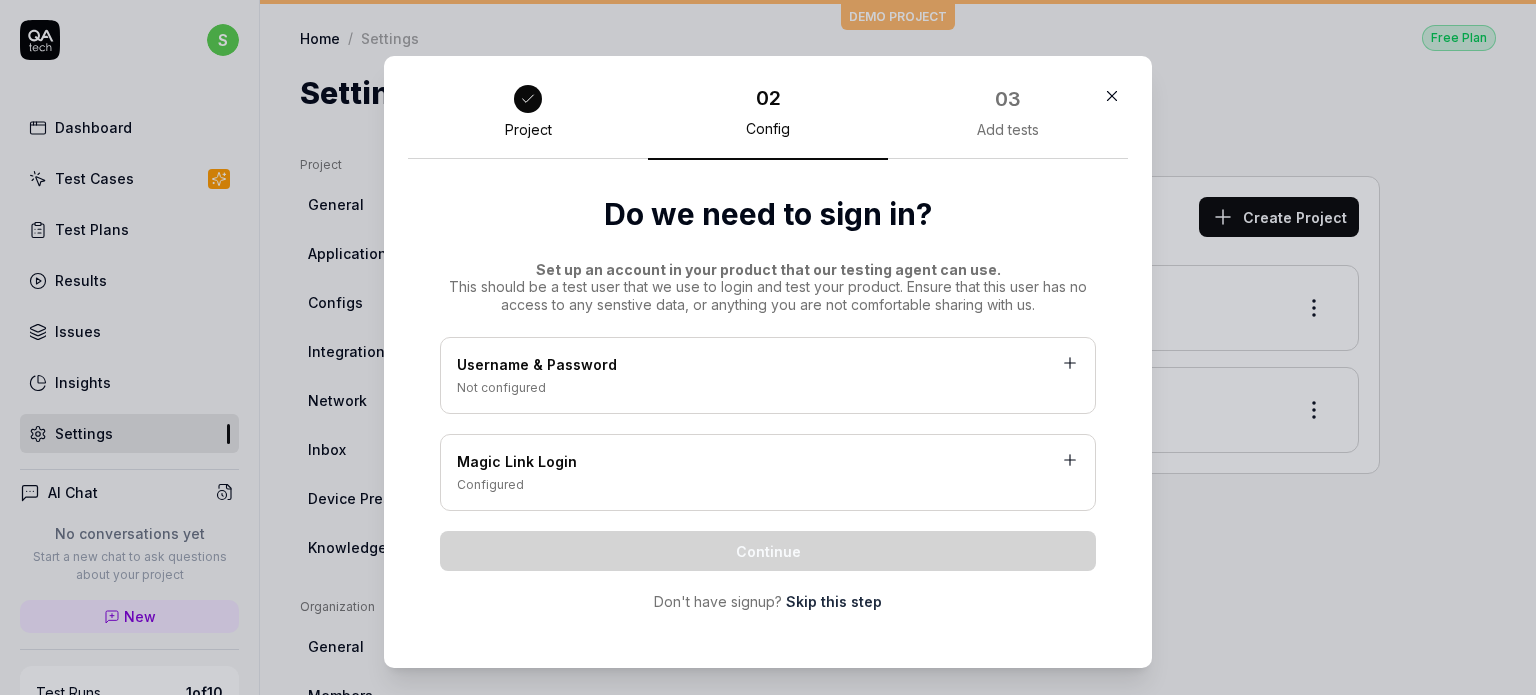 click on "Skip this step" at bounding box center [834, 601] 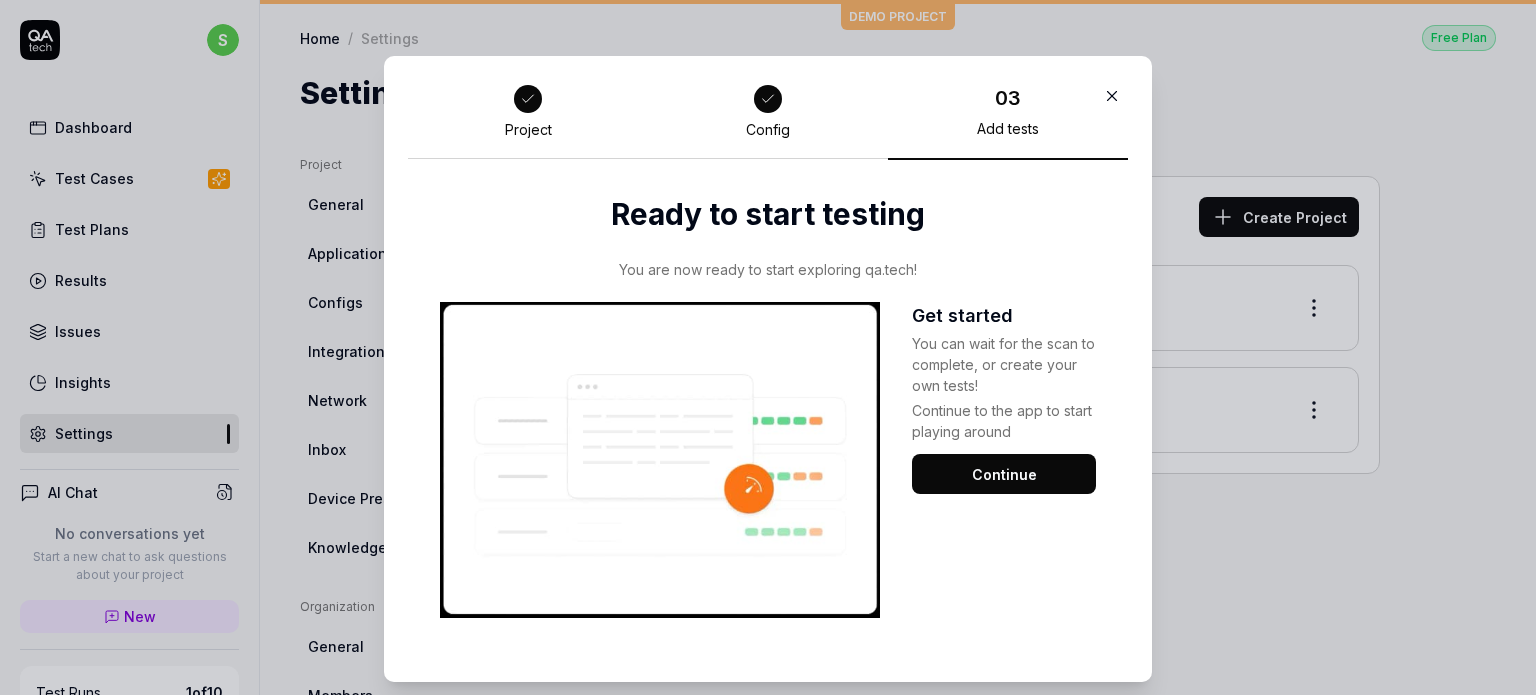 click on "Continue" at bounding box center (1004, 474) 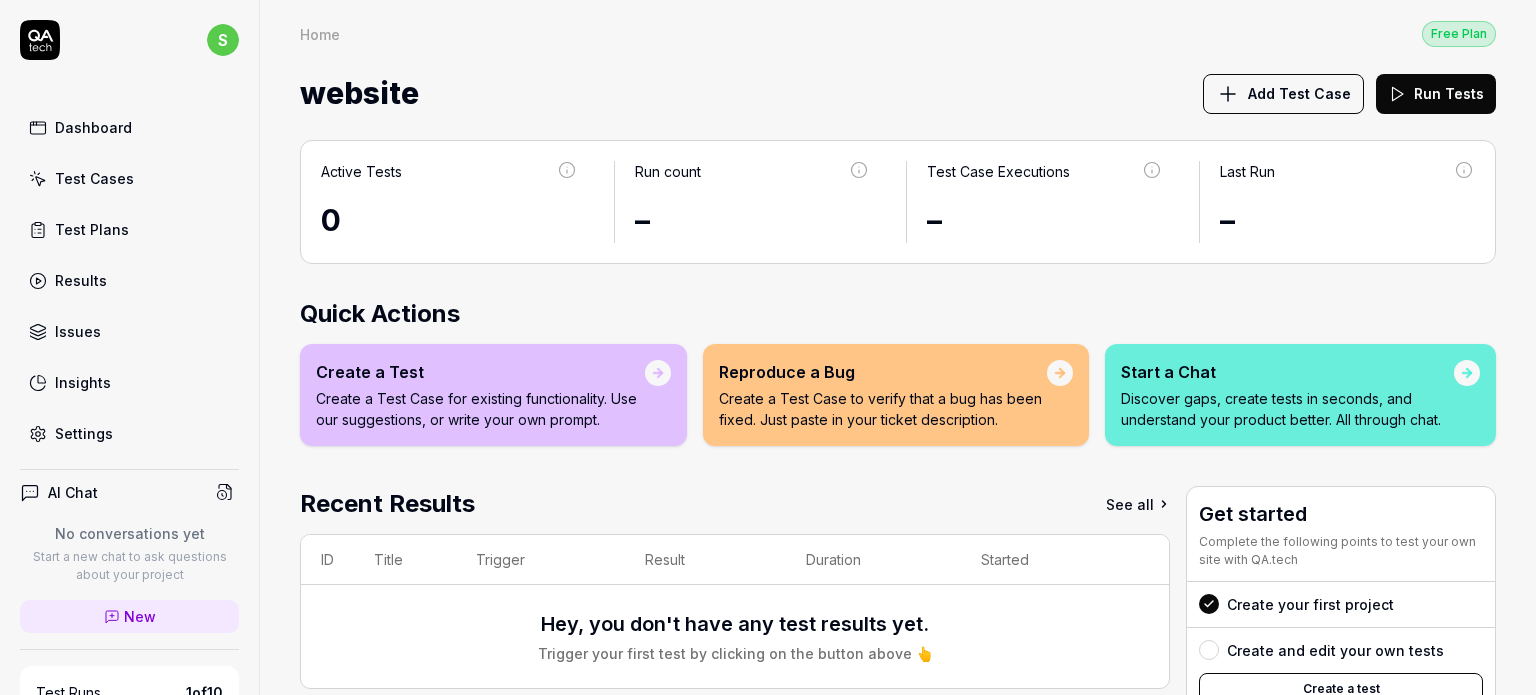 click on "Run Tests" at bounding box center [1436, 94] 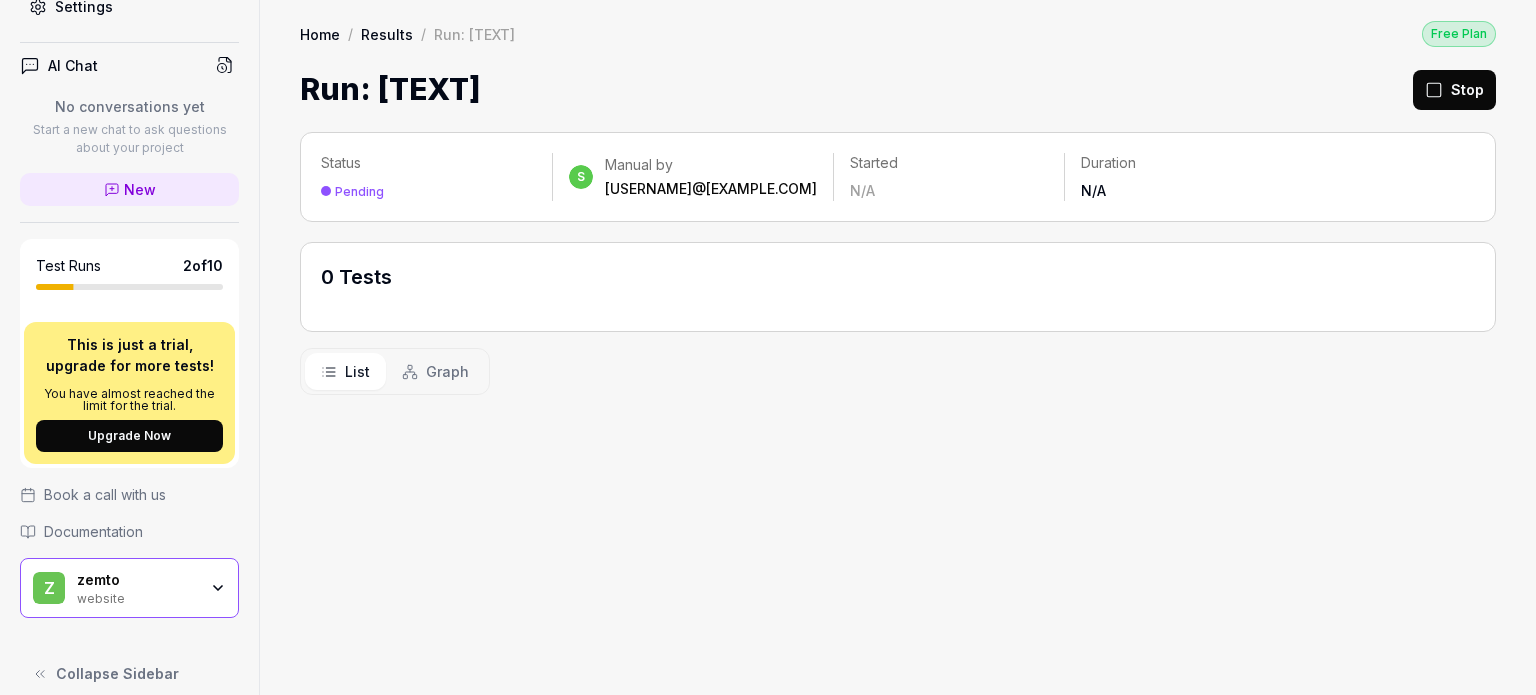 scroll, scrollTop: 442, scrollLeft: 0, axis: vertical 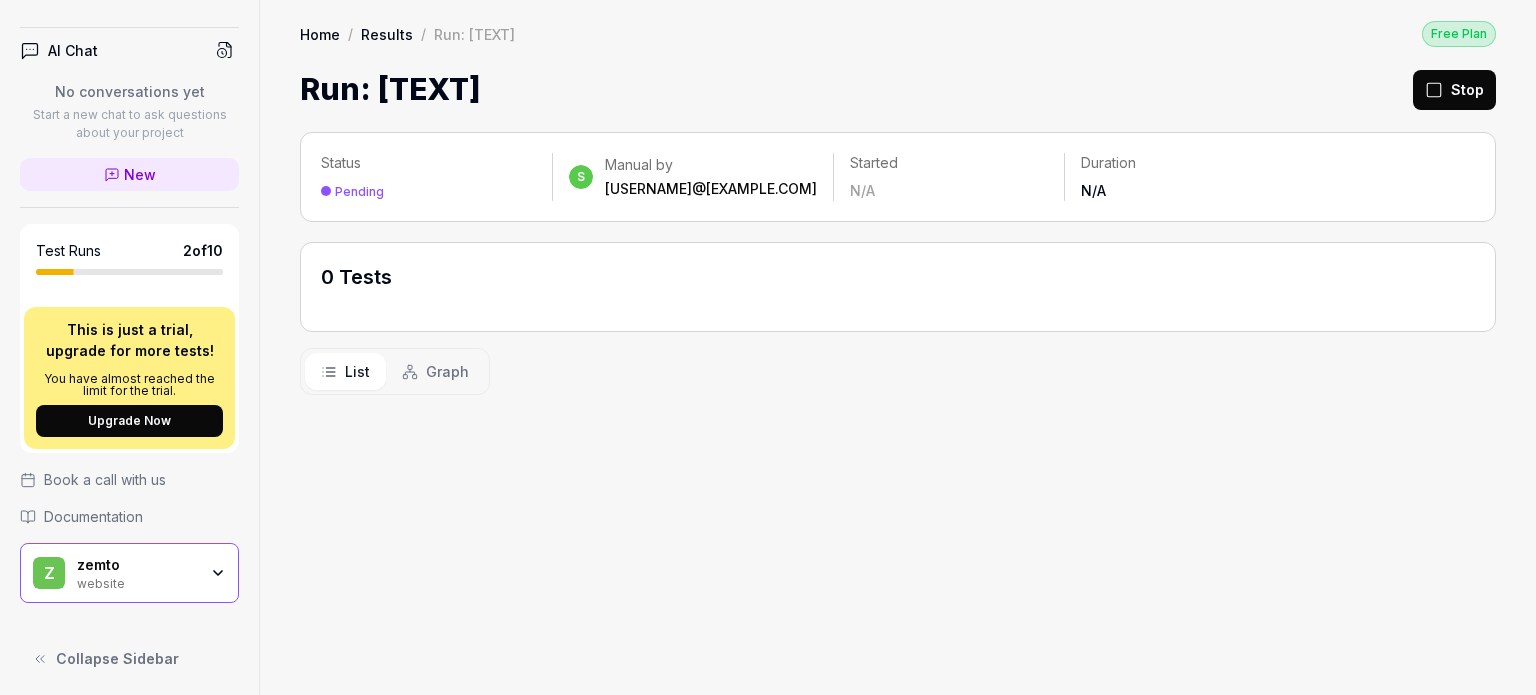 click on "Graph" at bounding box center (447, 371) 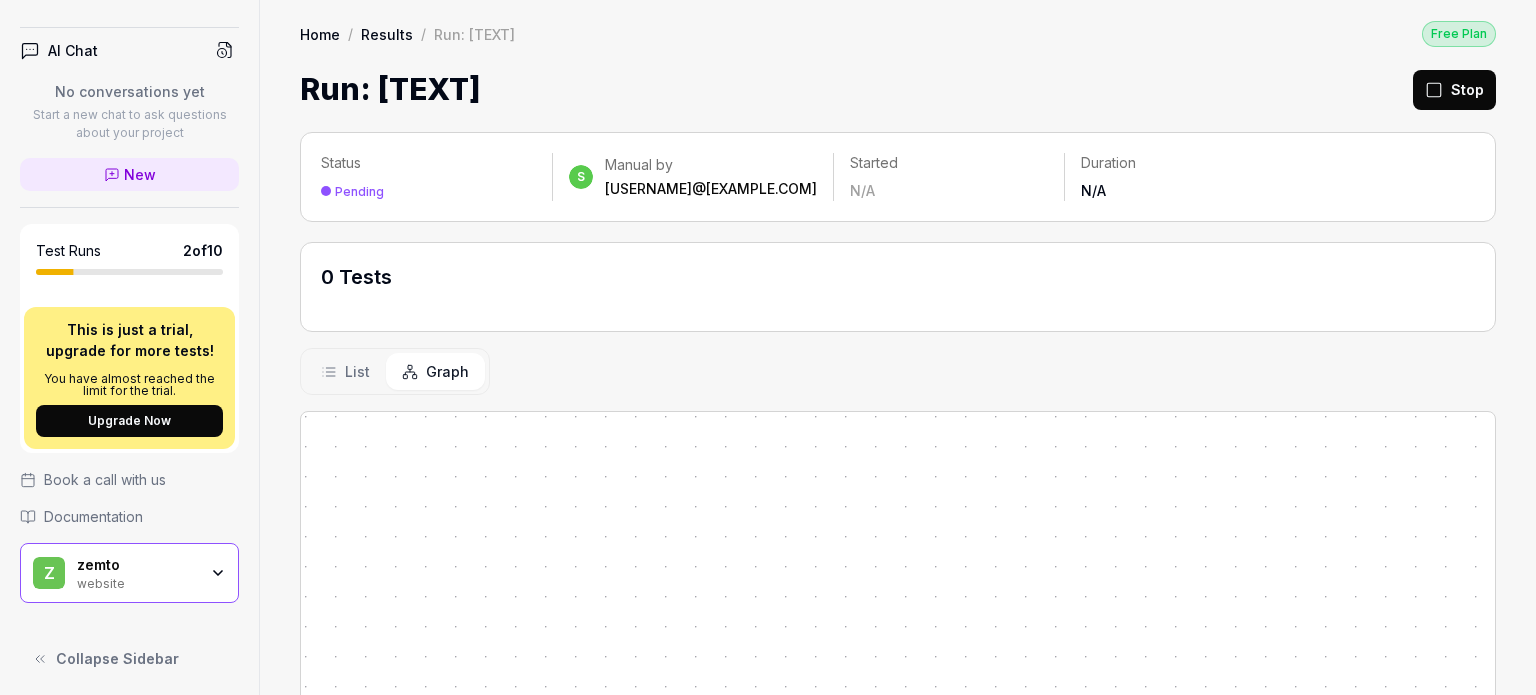 click 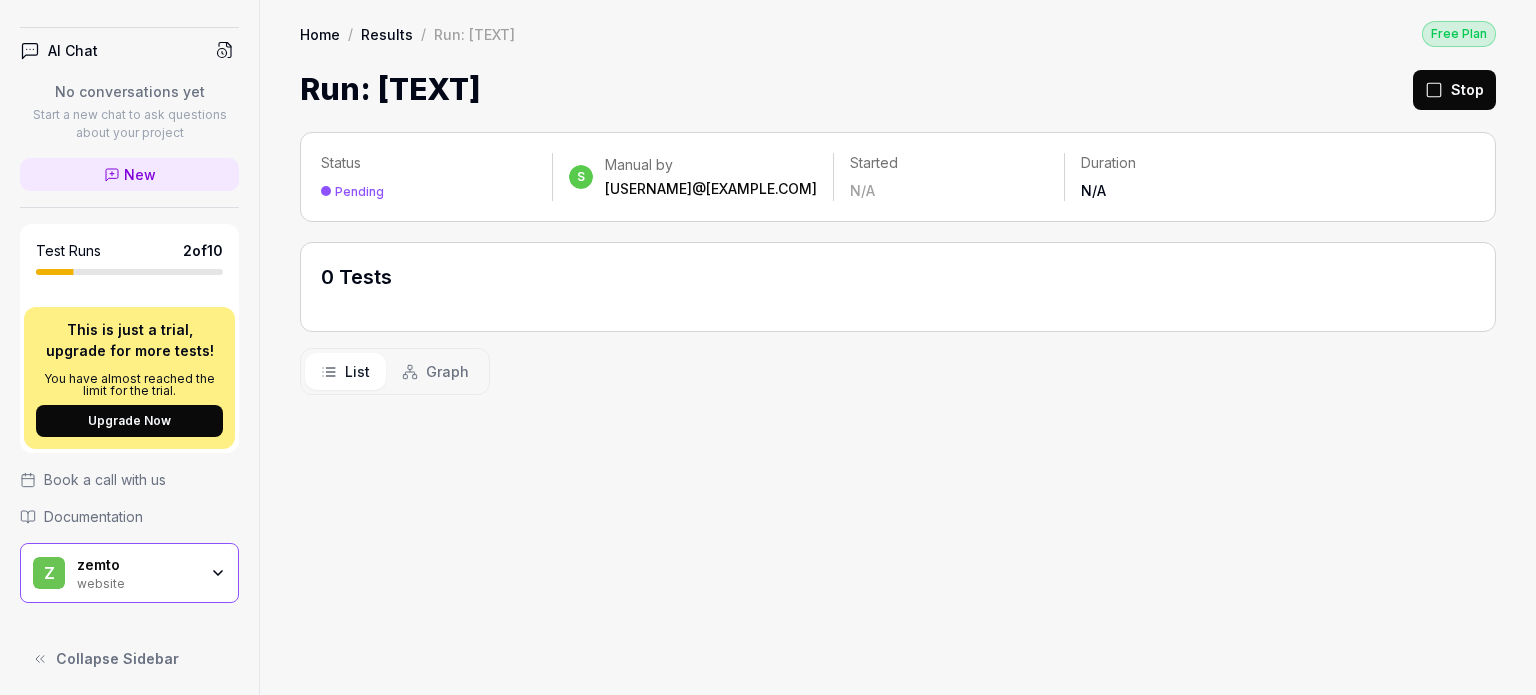 type 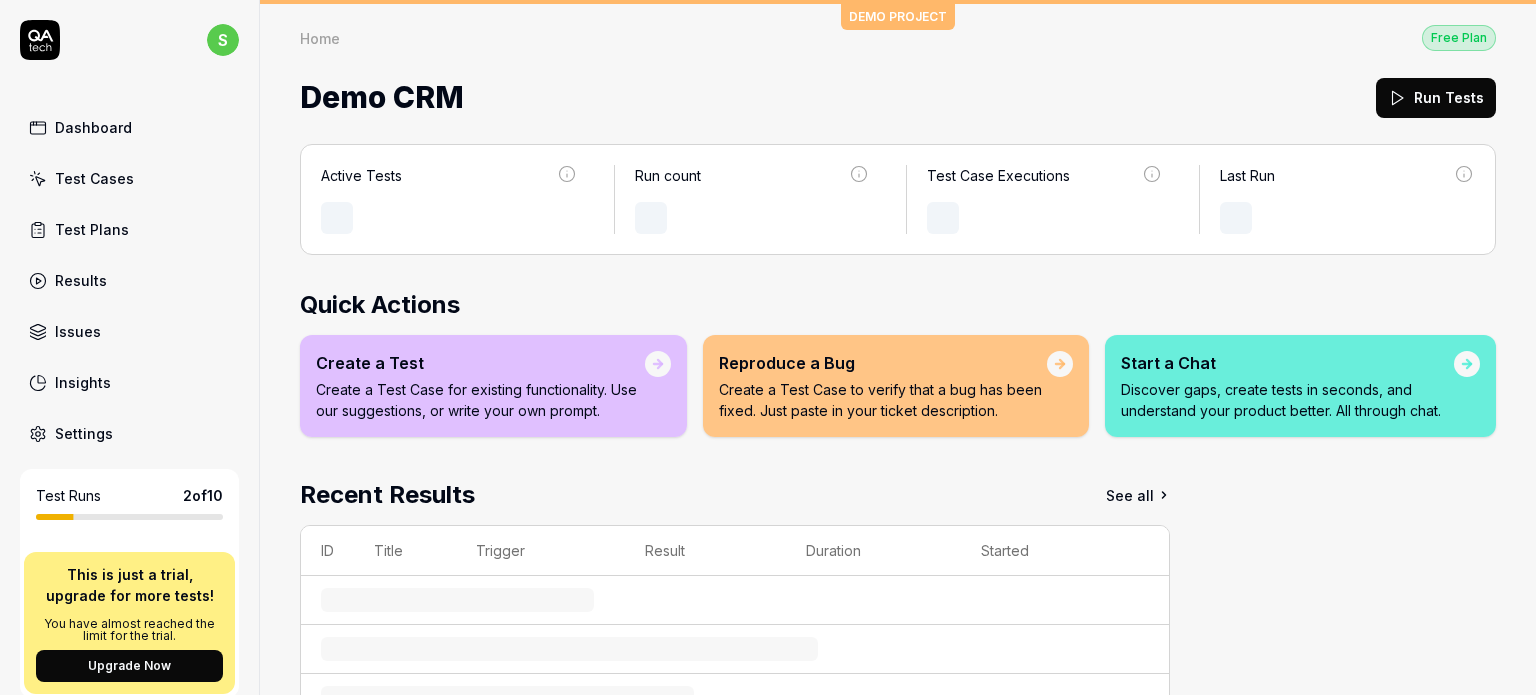 scroll, scrollTop: 0, scrollLeft: 0, axis: both 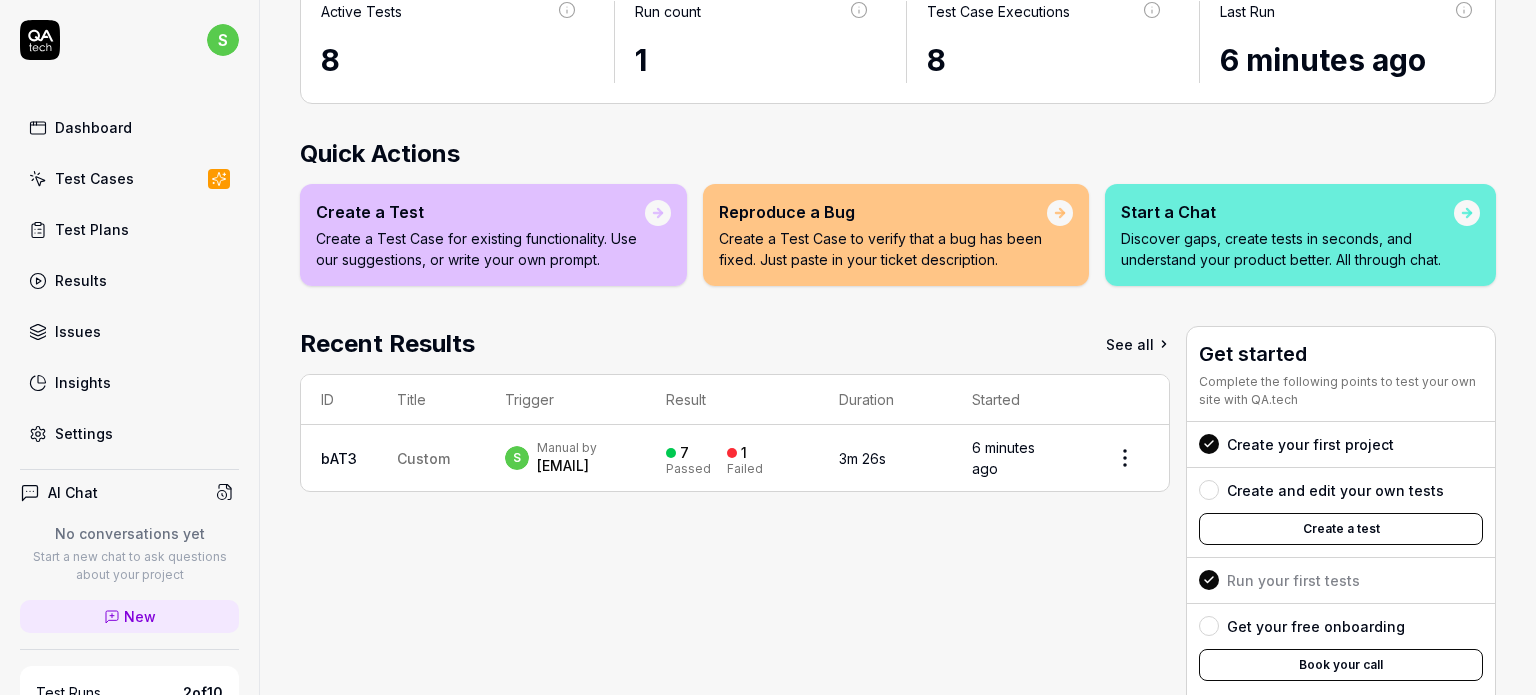 click on "Test Plans" at bounding box center [92, 229] 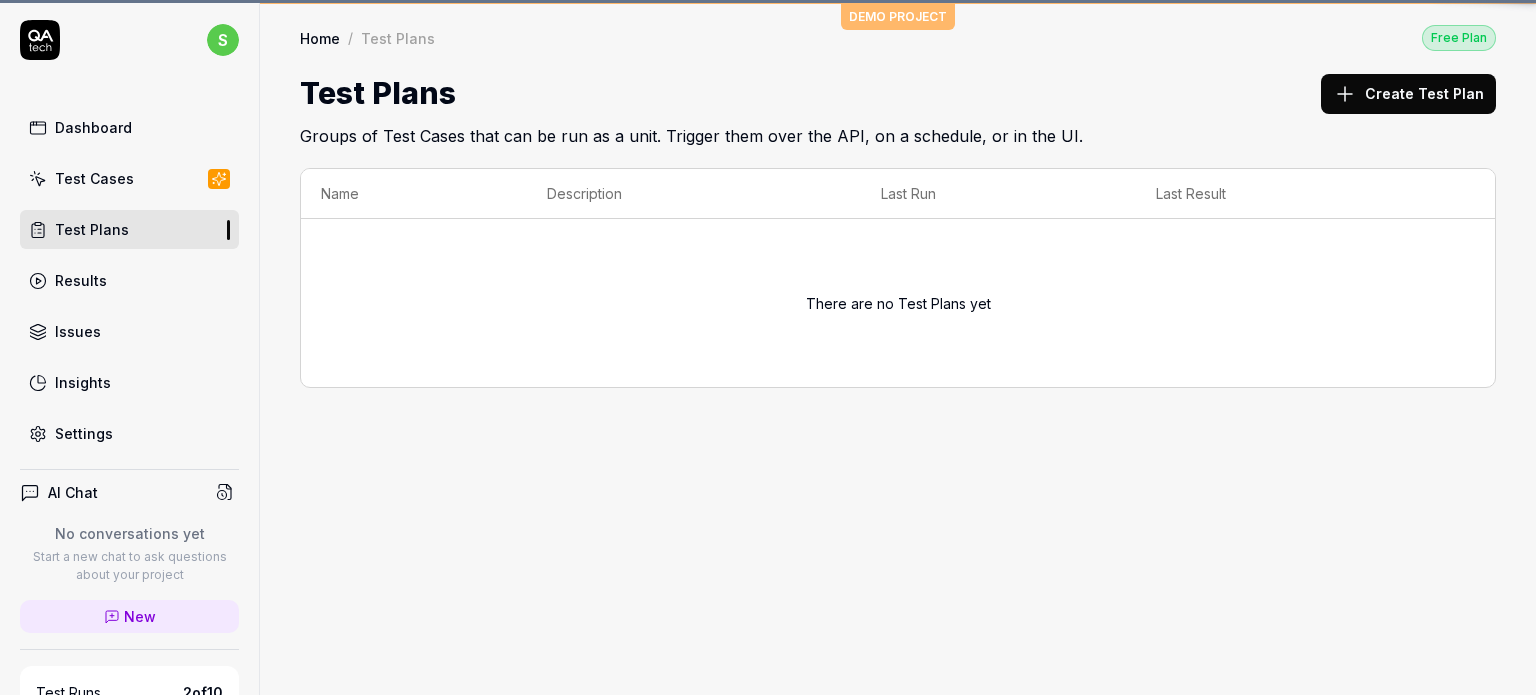 scroll, scrollTop: 0, scrollLeft: 0, axis: both 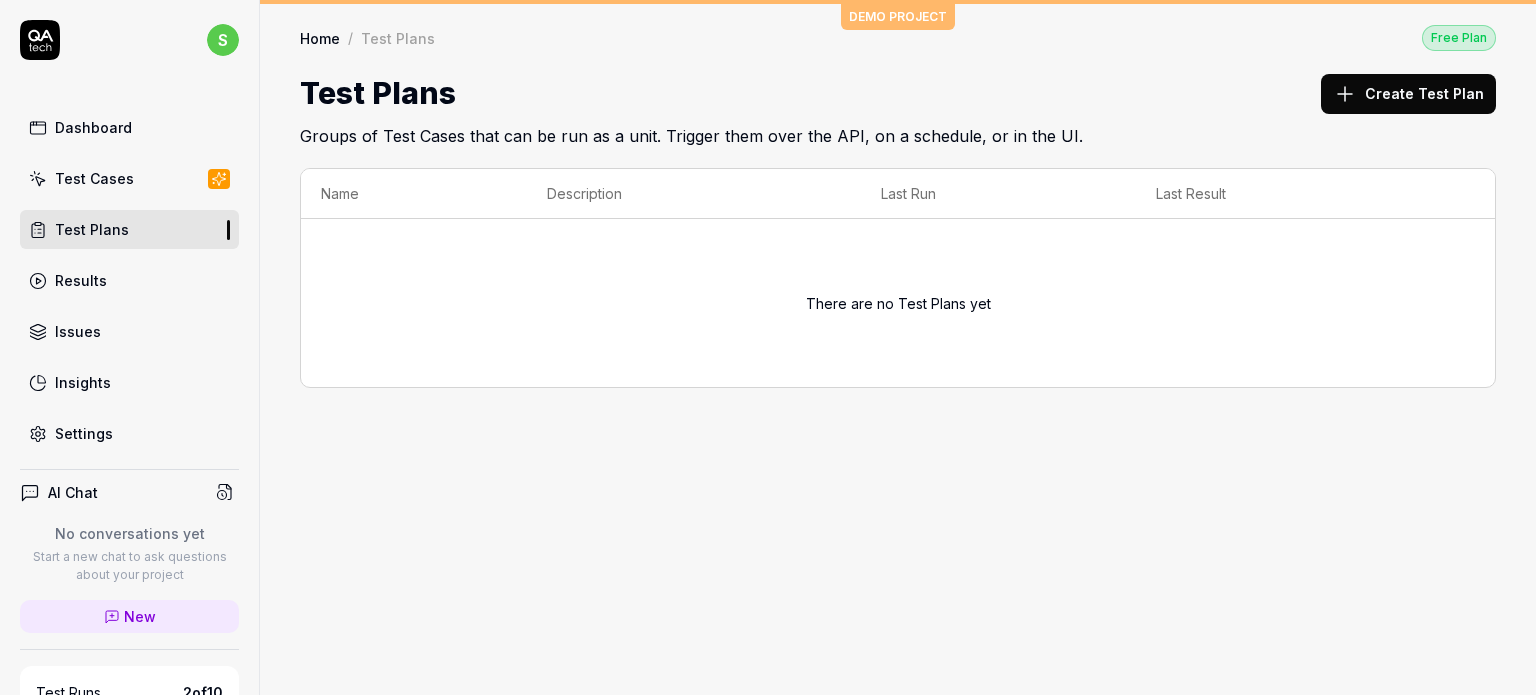 click on "Results" at bounding box center [129, 280] 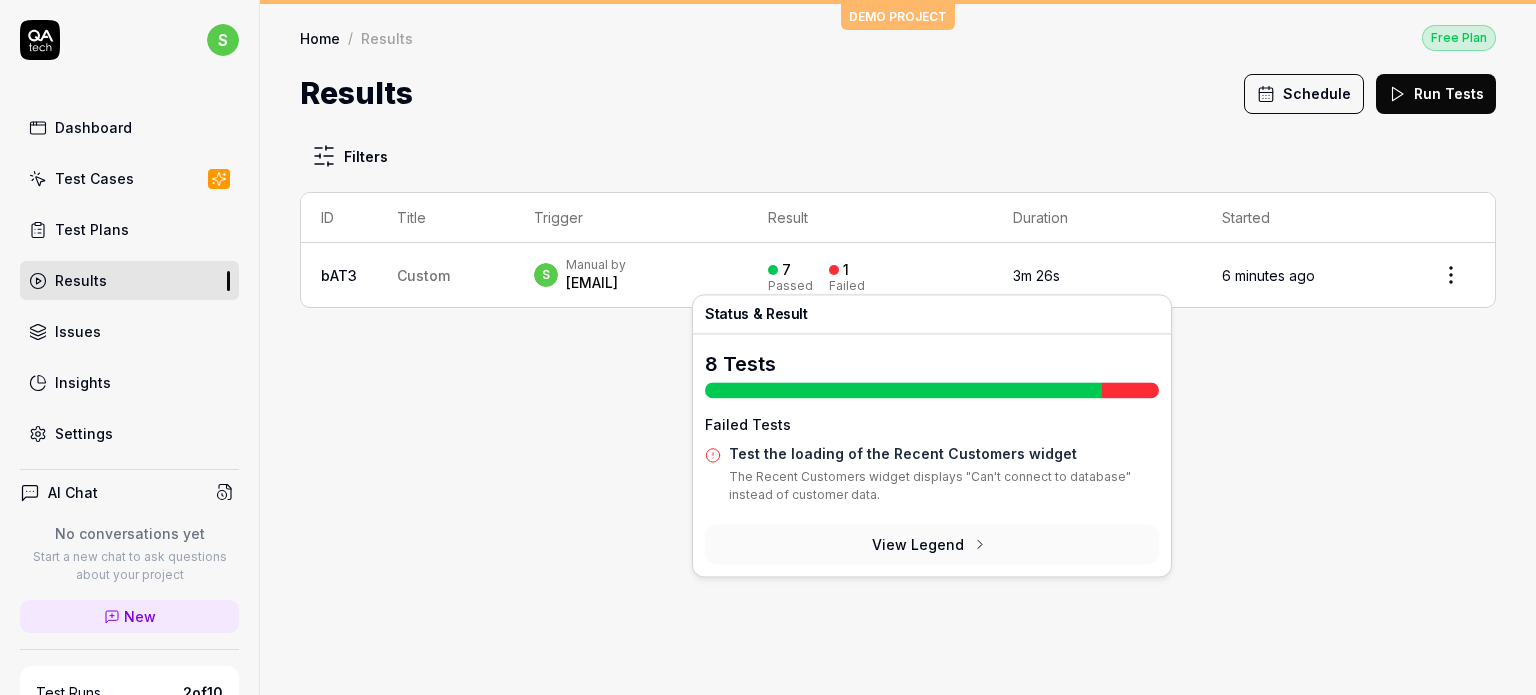 click on "View Legend" at bounding box center (932, 544) 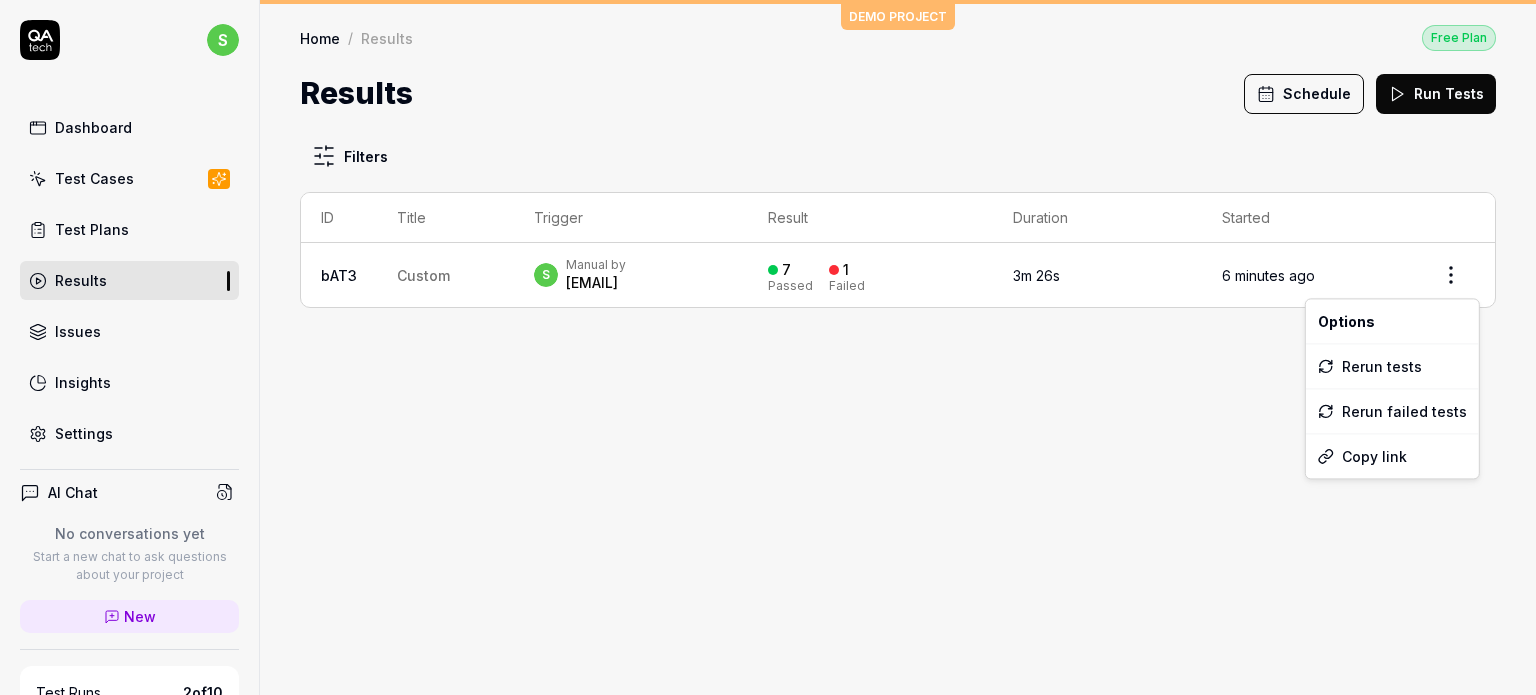 click on "s Dashboard Test Cases Test Plans Results Issues Insights Settings AI Chat No conversations yet Start a new chat to ask questions about your project New Test Runs 2  of  10 This is just a trial, upgrade for more tests! You have almost reached the limit for the trial. Upgrade Now Book a call with us Documentation z zemto Demo CRM Collapse Sidebar DEMO PROJECT Home / Results Free Plan Home / Results Free Plan Results Schedule Run Tests Filters ID Title Trigger Result Duration Started bAT3 Custom s Manual by seanwood609@gmail.com 7 Passed 1 Failed 3m 26s 6 minutes ago
Options   Rerun tests   Rerun failed tests  Copy link" at bounding box center [768, 347] 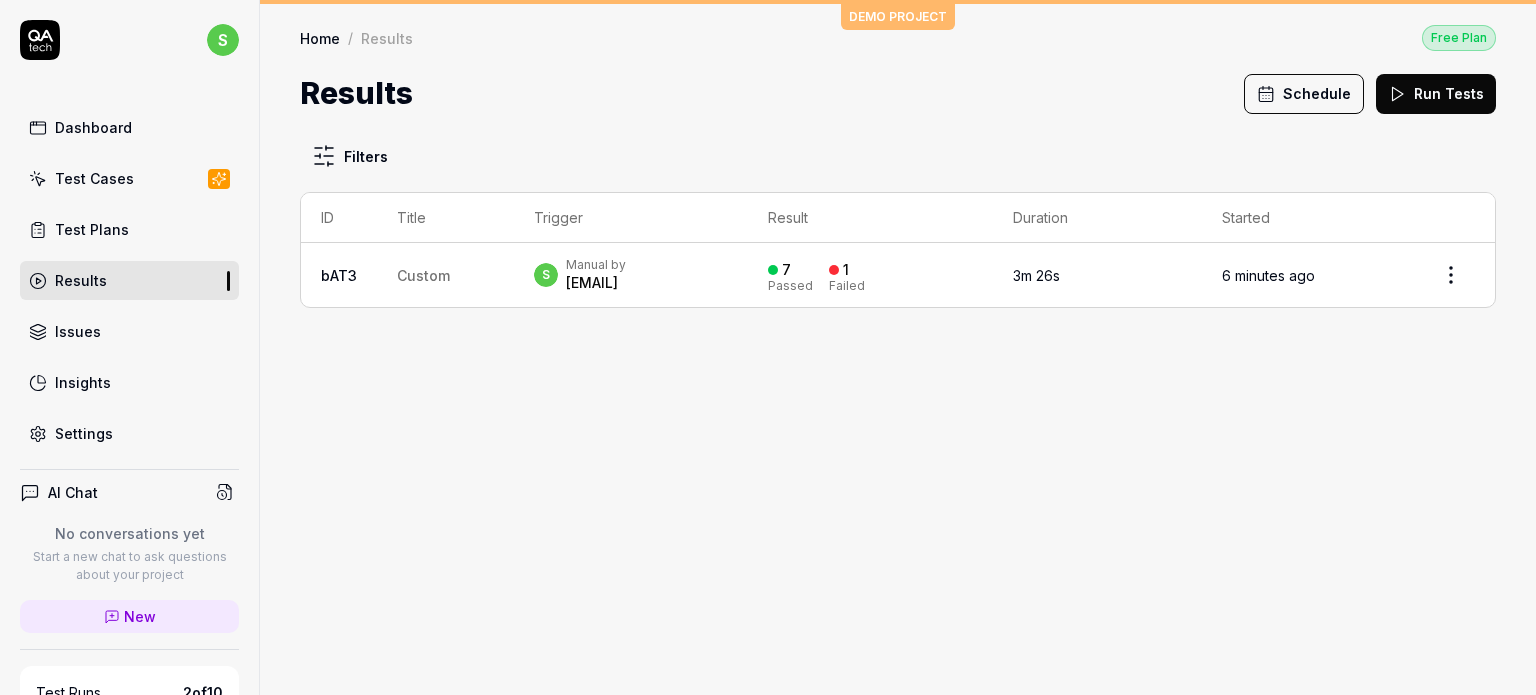 click on "s Dashboard Test Cases Test Plans Results Issues Insights Settings AI Chat No conversations yet Start a new chat to ask questions about your project New Test Runs 2  of  10 This is just a trial, upgrade for more tests! You have almost reached the limit for the trial. Upgrade Now Book a call with us Documentation z zemto Demo CRM Collapse Sidebar DEMO PROJECT Home / Results Free Plan Home / Results Free Plan Results Schedule Run Tests Filters ID Title Trigger Result Duration Started bAT3 Custom s Manual by seanwood609@gmail.com 7 Passed 1 Failed 3m 26s 6 minutes ago" at bounding box center [768, 347] 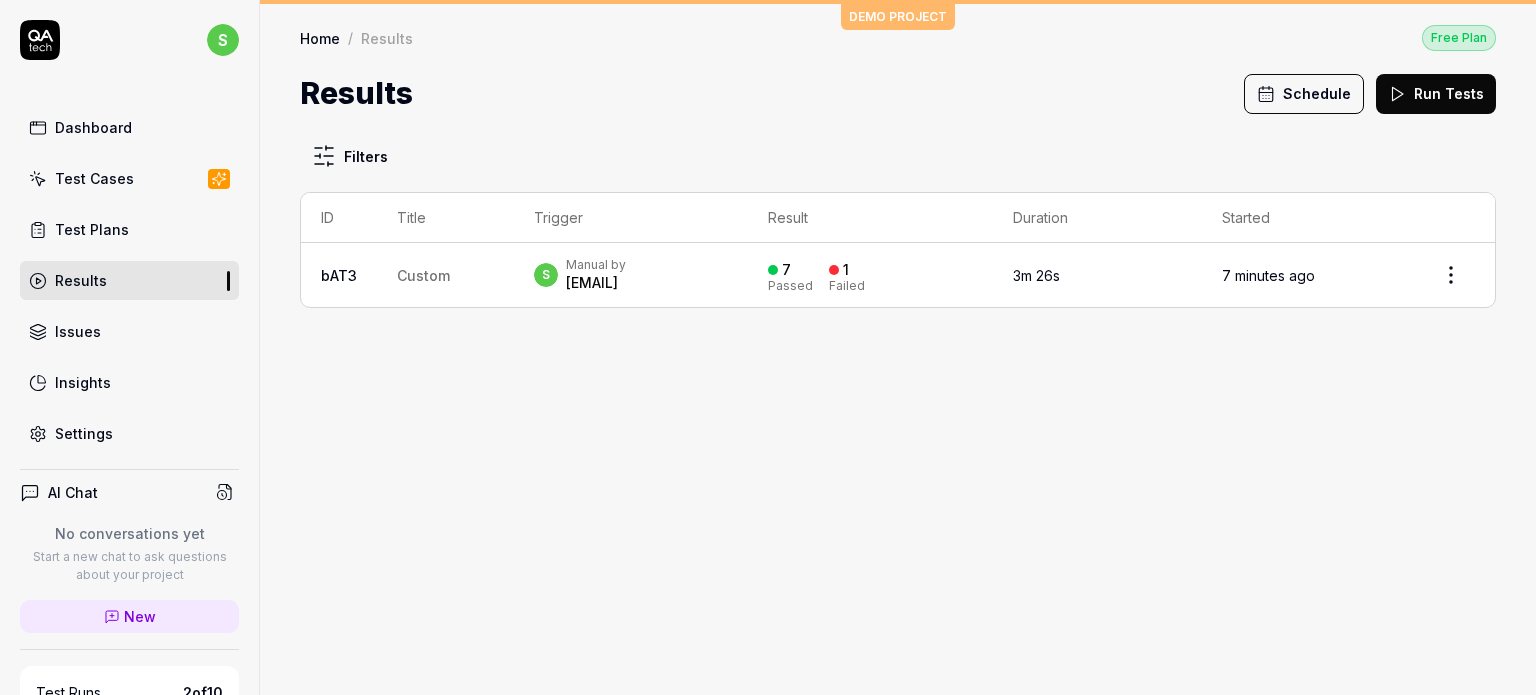 click on "7 Passed 1 Failed" at bounding box center (870, 275) 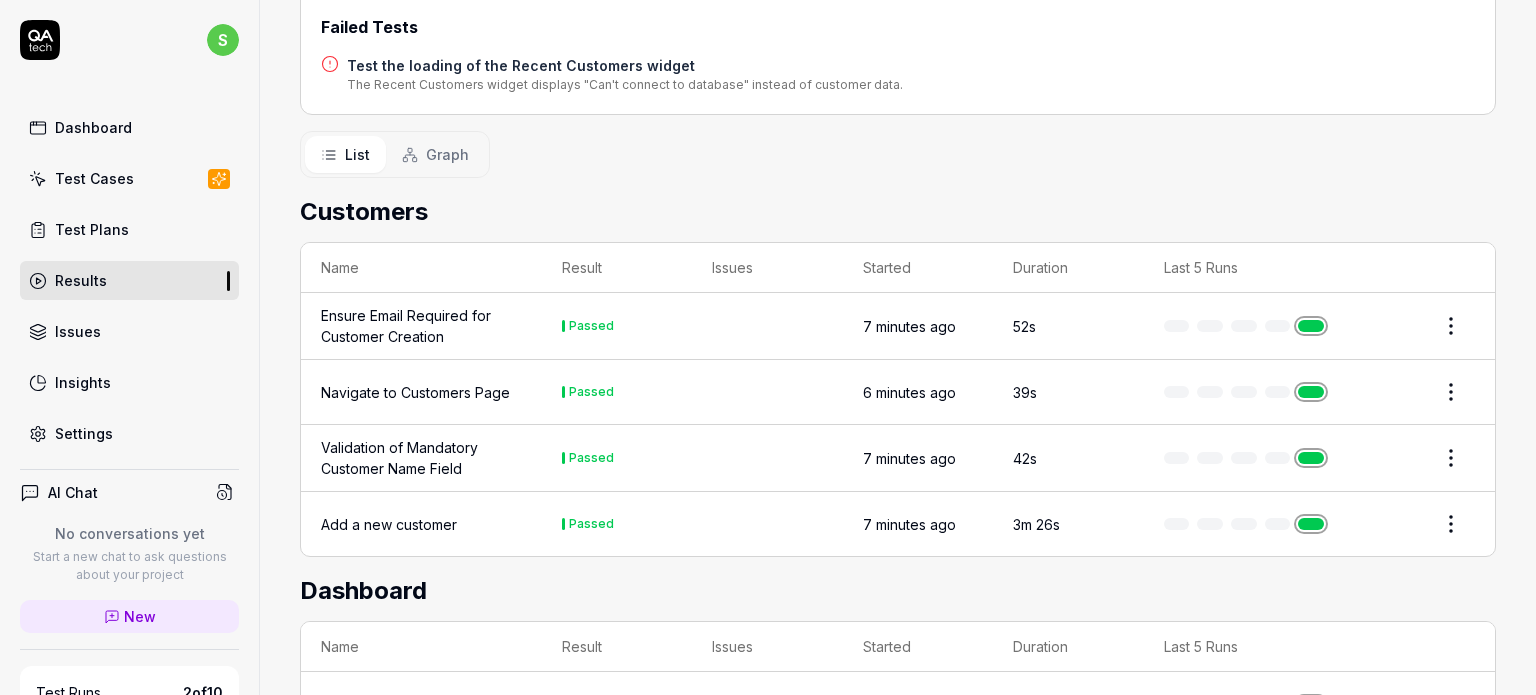 scroll, scrollTop: 725, scrollLeft: 0, axis: vertical 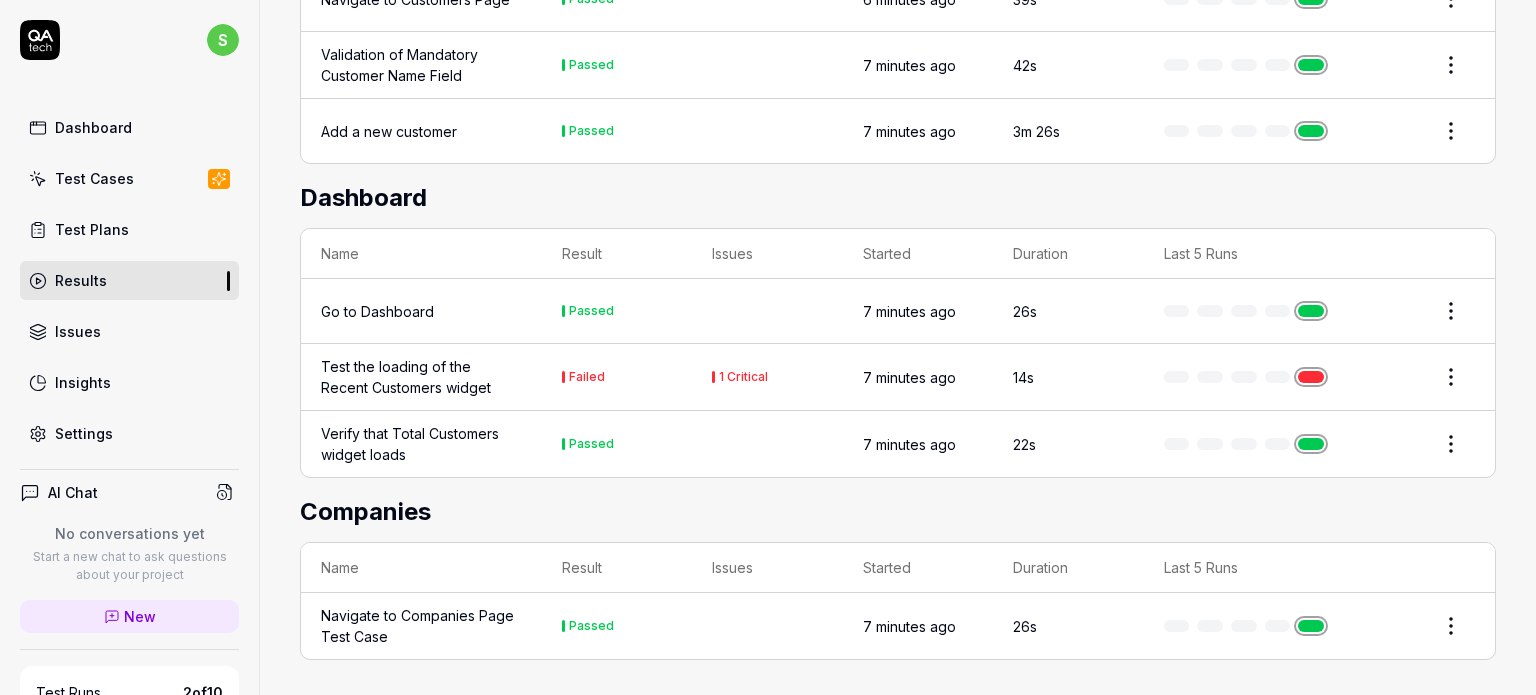 click on "s Dashboard Test Cases Test Plans Results Issues Insights Settings AI Chat No conversations yet Start a new chat to ask questions about your project New Test Runs 2  of  10 This is just a trial, upgrade for more tests! You have almost reached the limit for the trial. Upgrade Now Book a call with us Documentation z zemto Demo CRM Collapse Sidebar DEMO PROJECT Home / Results / Run: bAT3 Free Plan Home / Results / Run: bAT3 Free Plan Run: bAT3 Rerun failed Status Failed s Manual by seanwood609@gmail.com Started 7 minutes ago Duration 3m 26s 8 Tests   7 Passed 1 Failed Failed Tests Test the loading of the Recent Customers widget The Recent Customers widget displays "Can't connect to database" instead of customer data. List Graph Customers Name Result Issues Started Duration Last 5 Runs Ensure Email Required for Customer Creation Passed 7 minutes ago 52s Navigate to Customers Page Passed 6 minutes ago 39s Validation of Mandatory Customer Name Field Passed 7 minutes ago 42s Add a new customer Passed 7 minutes ago 1" at bounding box center (768, 347) 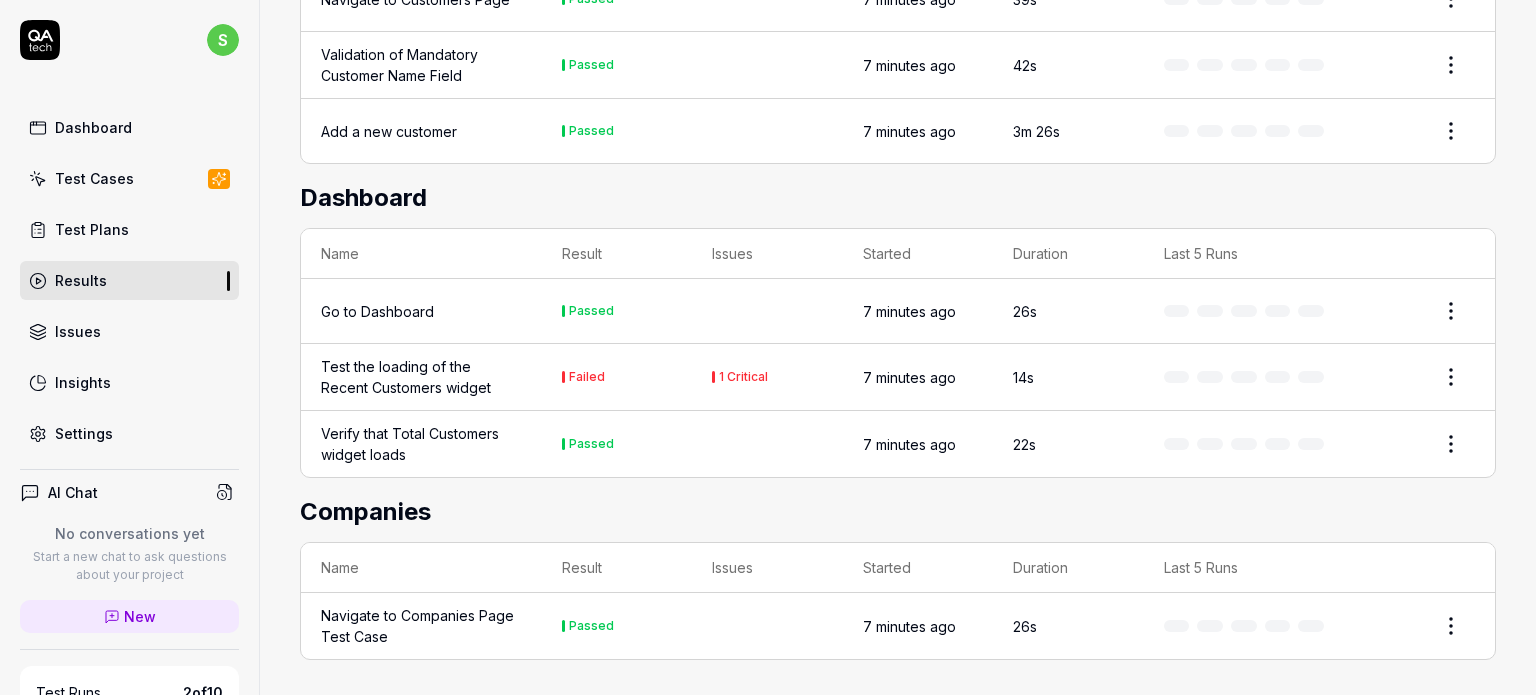 click on "Dashboard Test Cases Test Plans Results Issues Insights Settings" at bounding box center (129, 280) 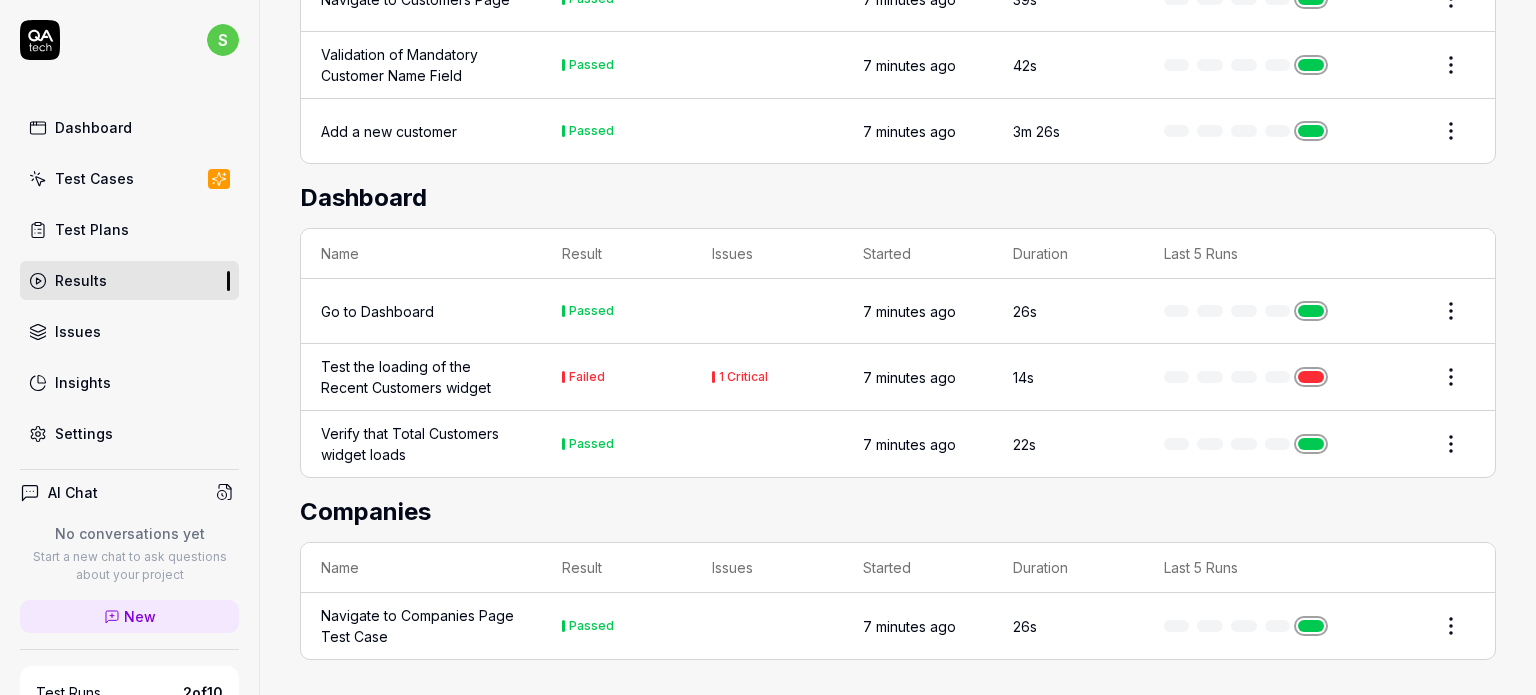 click on "Issues" at bounding box center (78, 331) 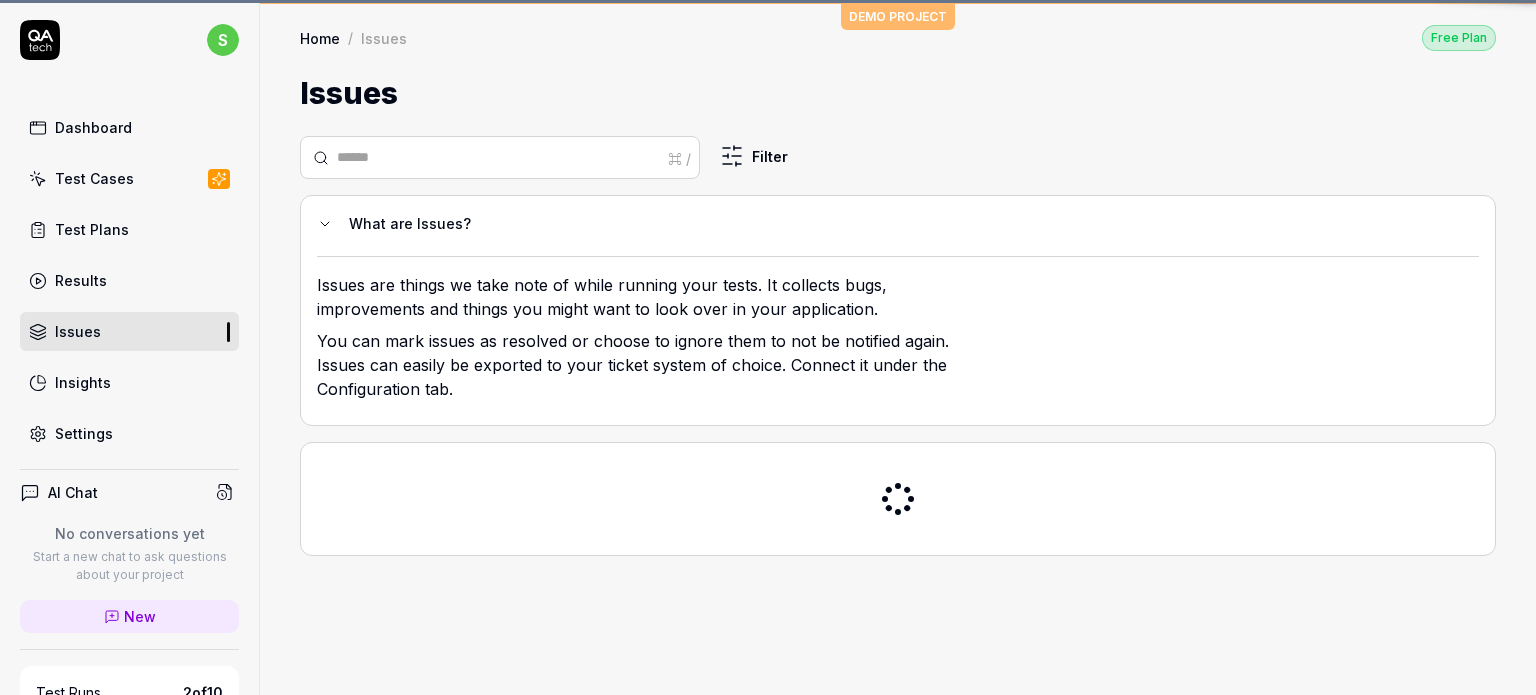scroll, scrollTop: 0, scrollLeft: 0, axis: both 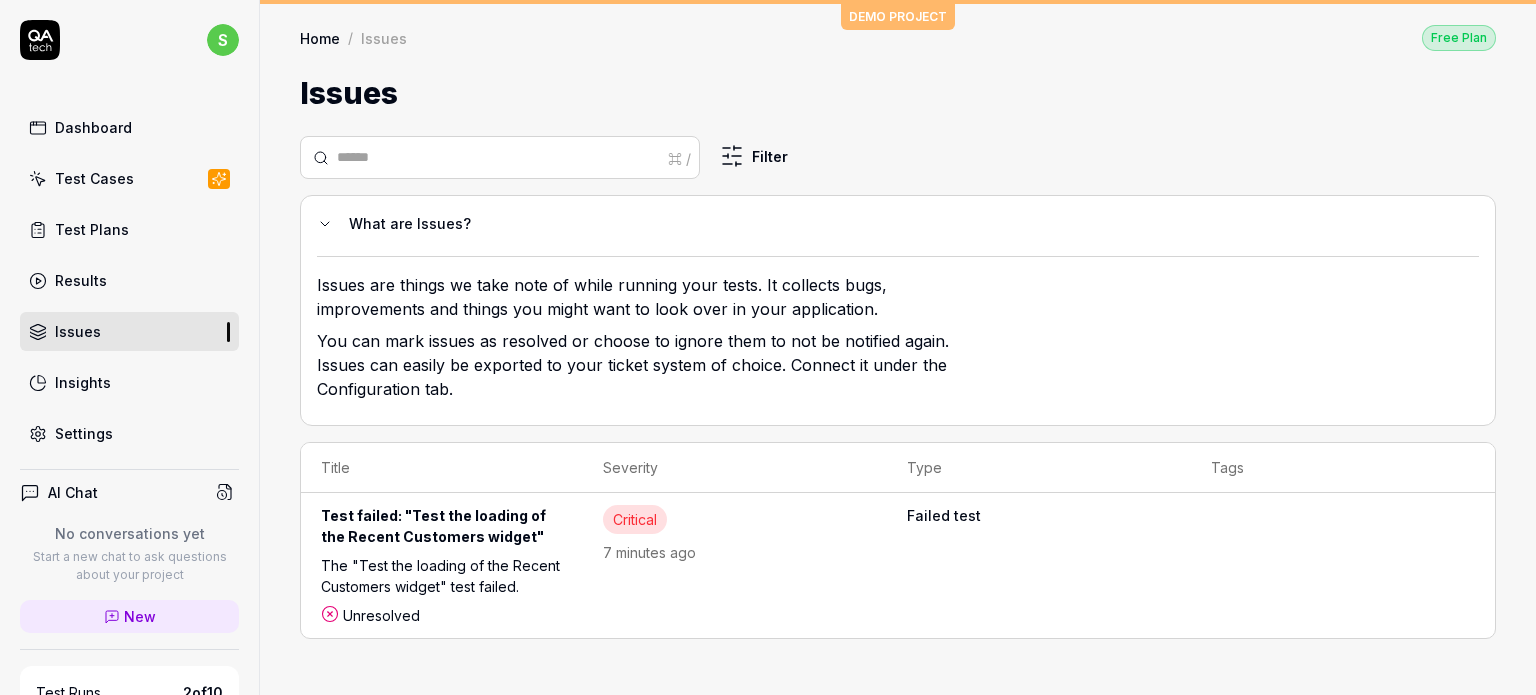 click on "Insights" at bounding box center (129, 382) 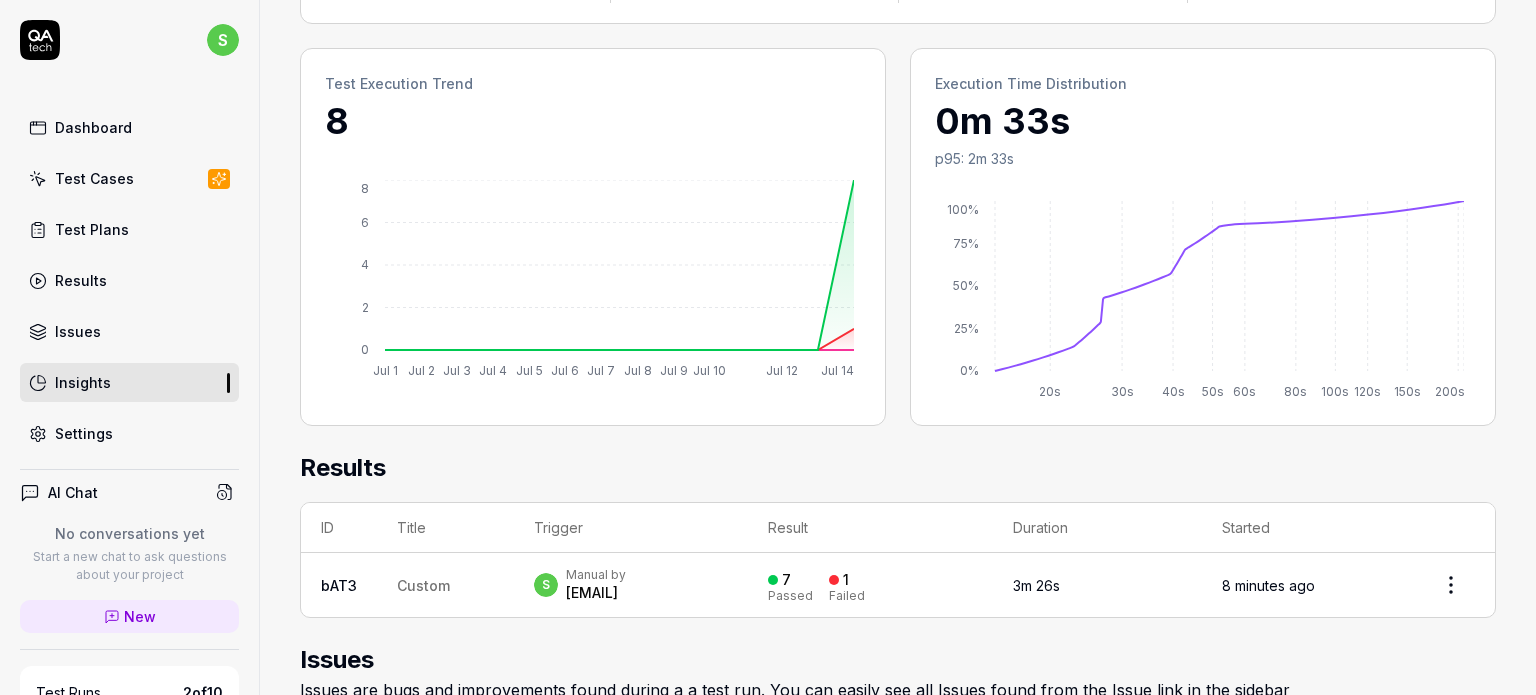 scroll, scrollTop: 0, scrollLeft: 0, axis: both 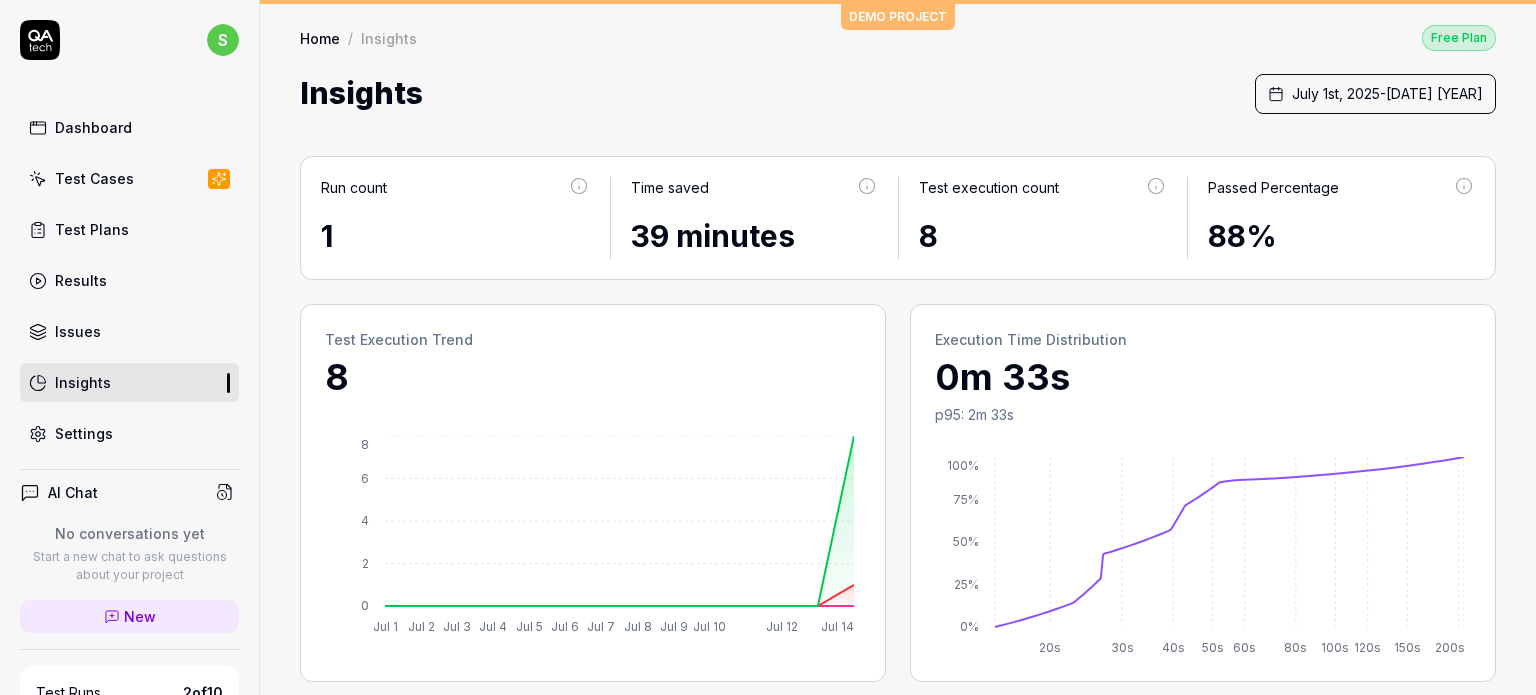 click on "Issues" at bounding box center [78, 331] 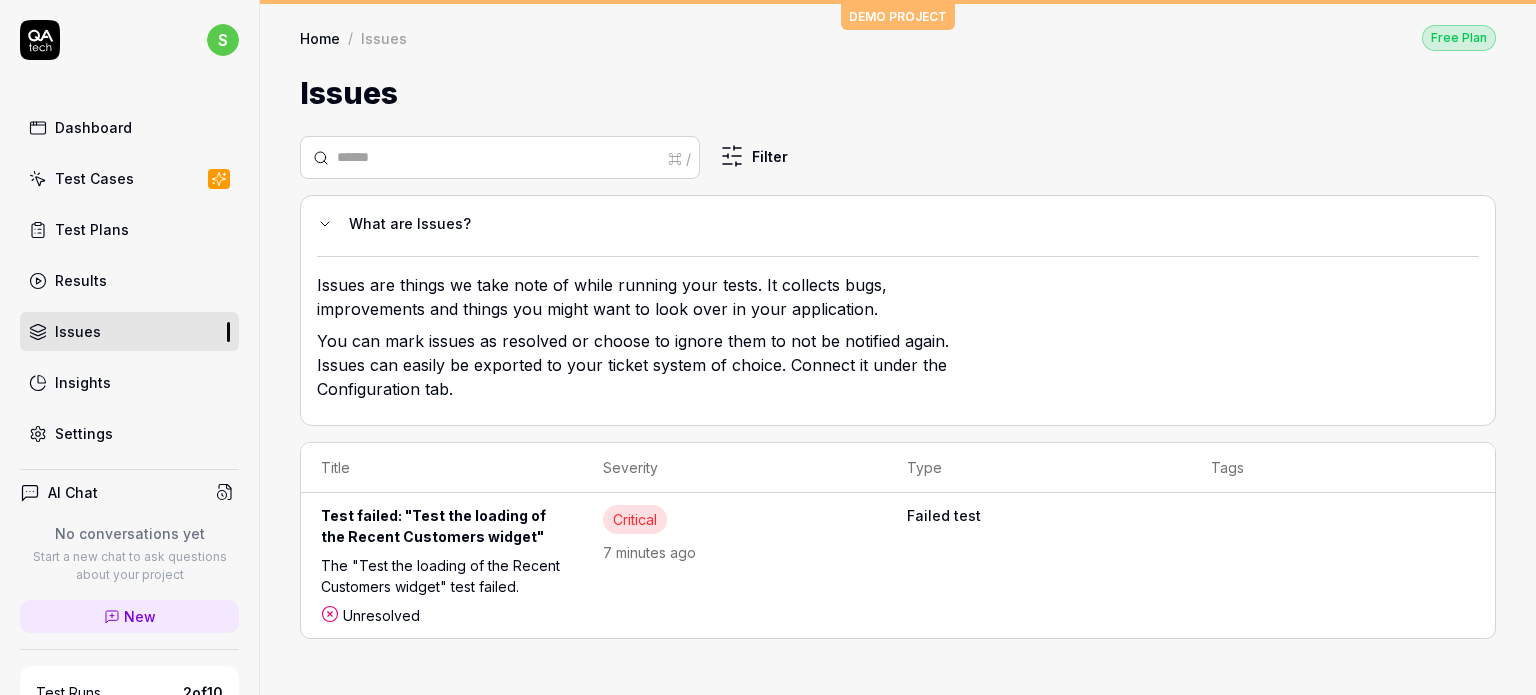 click on "Results" at bounding box center [81, 280] 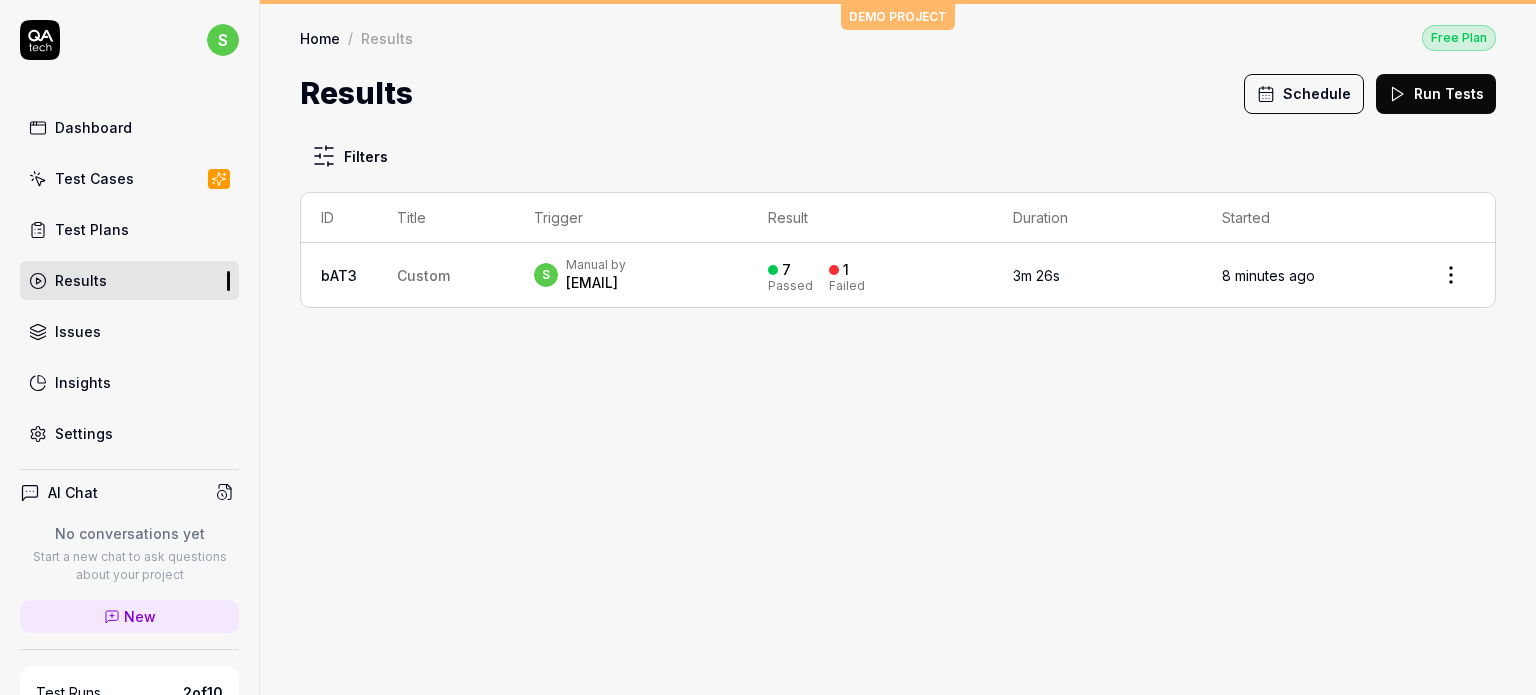 click on "Test Cases" at bounding box center [94, 178] 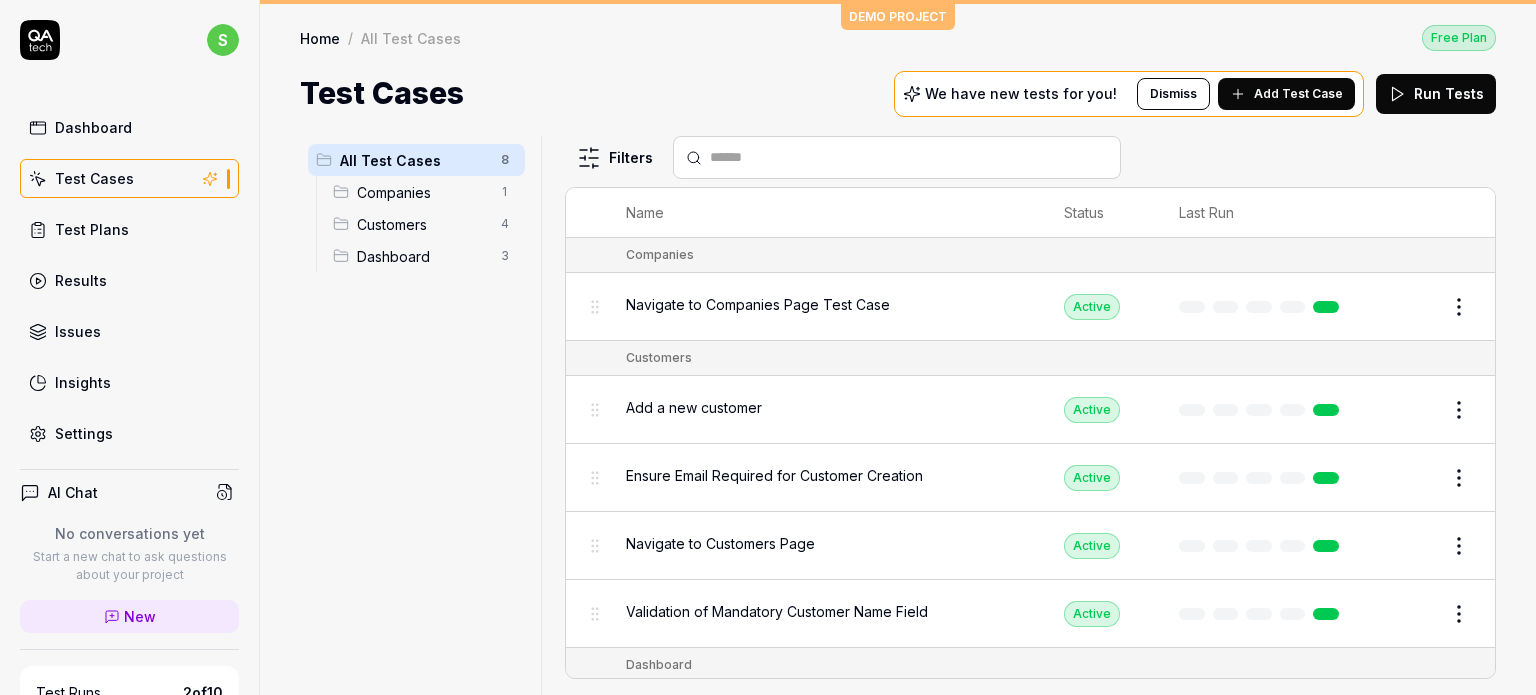 scroll, scrollTop: 204, scrollLeft: 0, axis: vertical 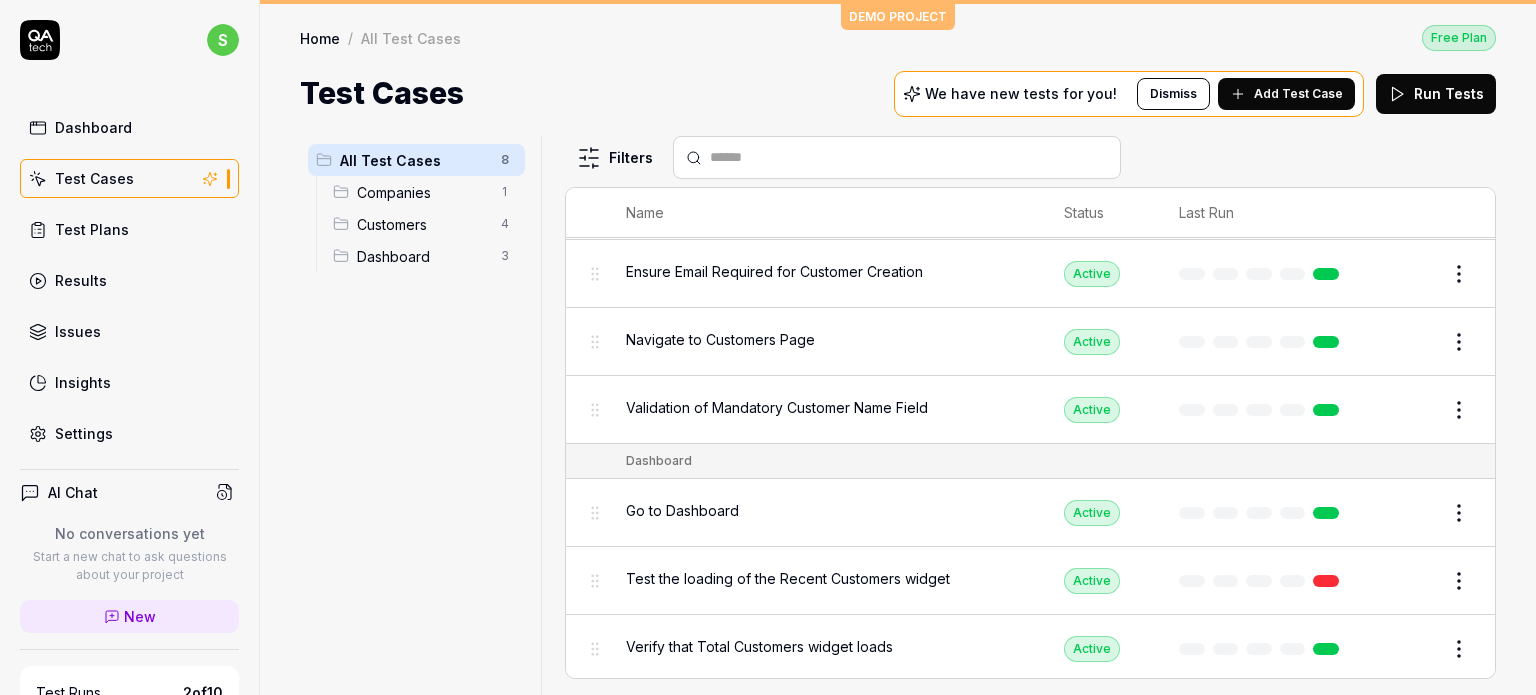 click on "Edit" at bounding box center (1411, 581) 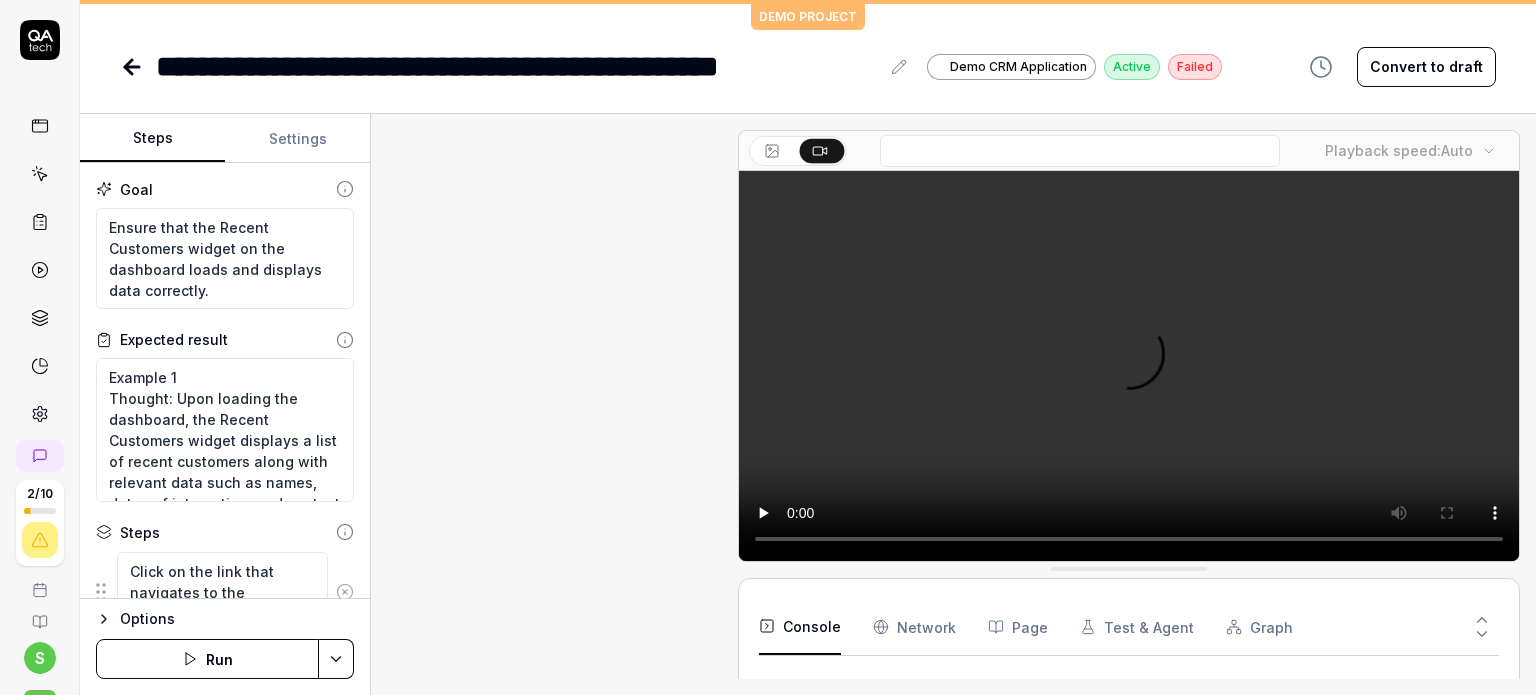 scroll, scrollTop: 97, scrollLeft: 0, axis: vertical 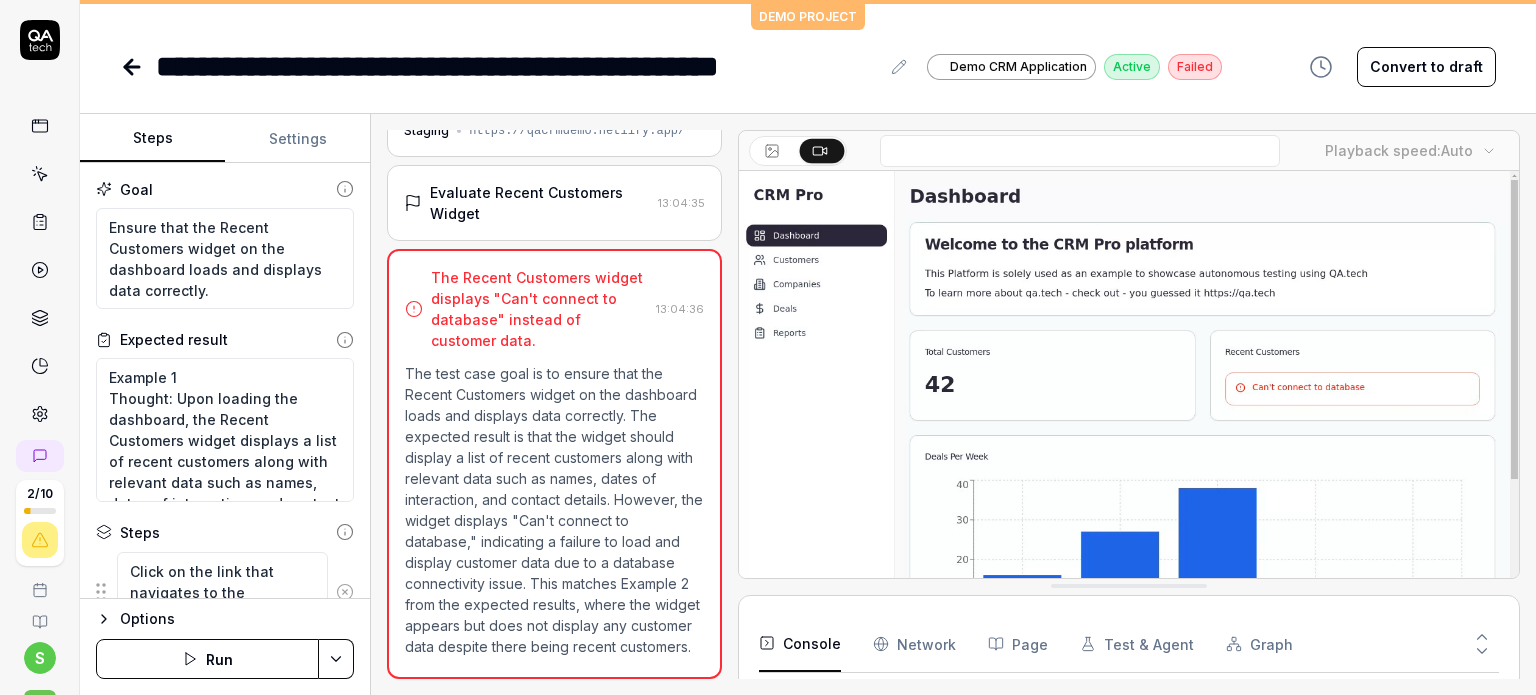 type on "*" 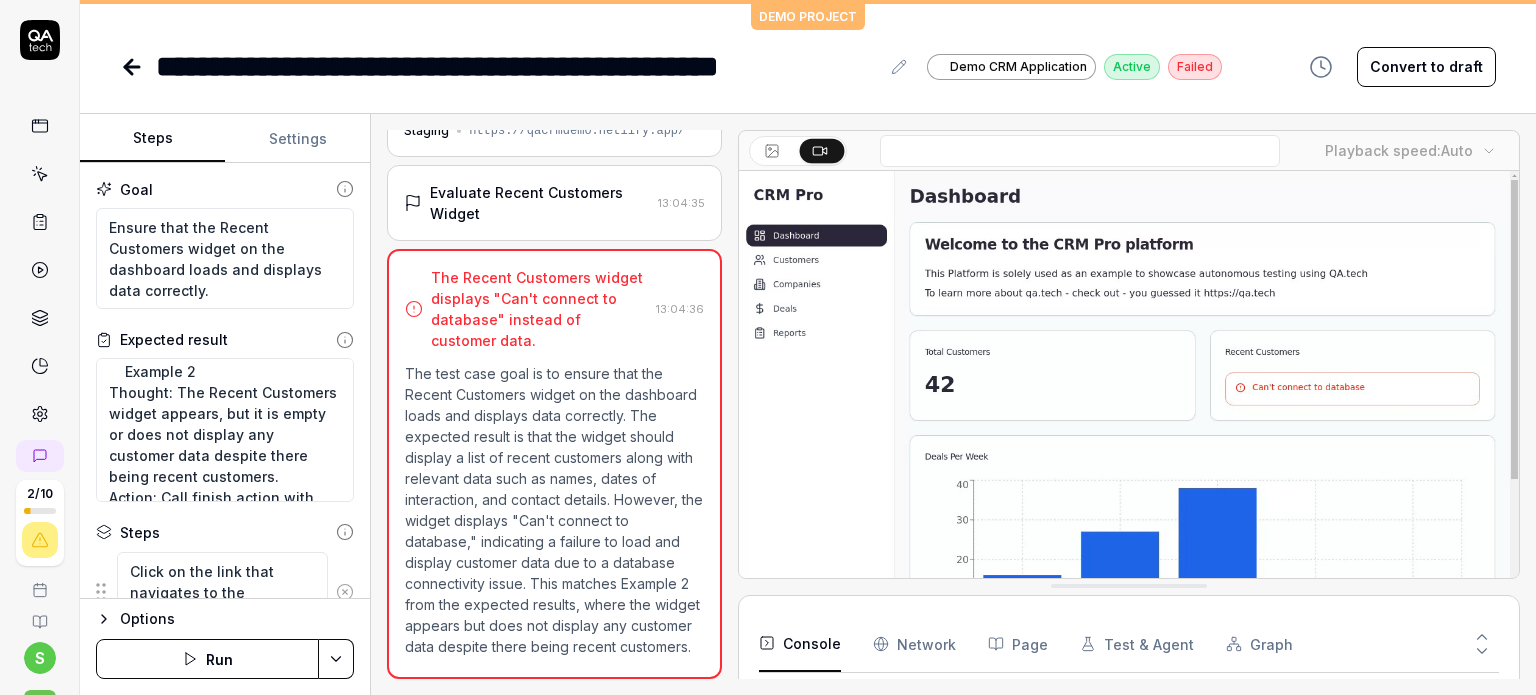 scroll, scrollTop: 224, scrollLeft: 0, axis: vertical 